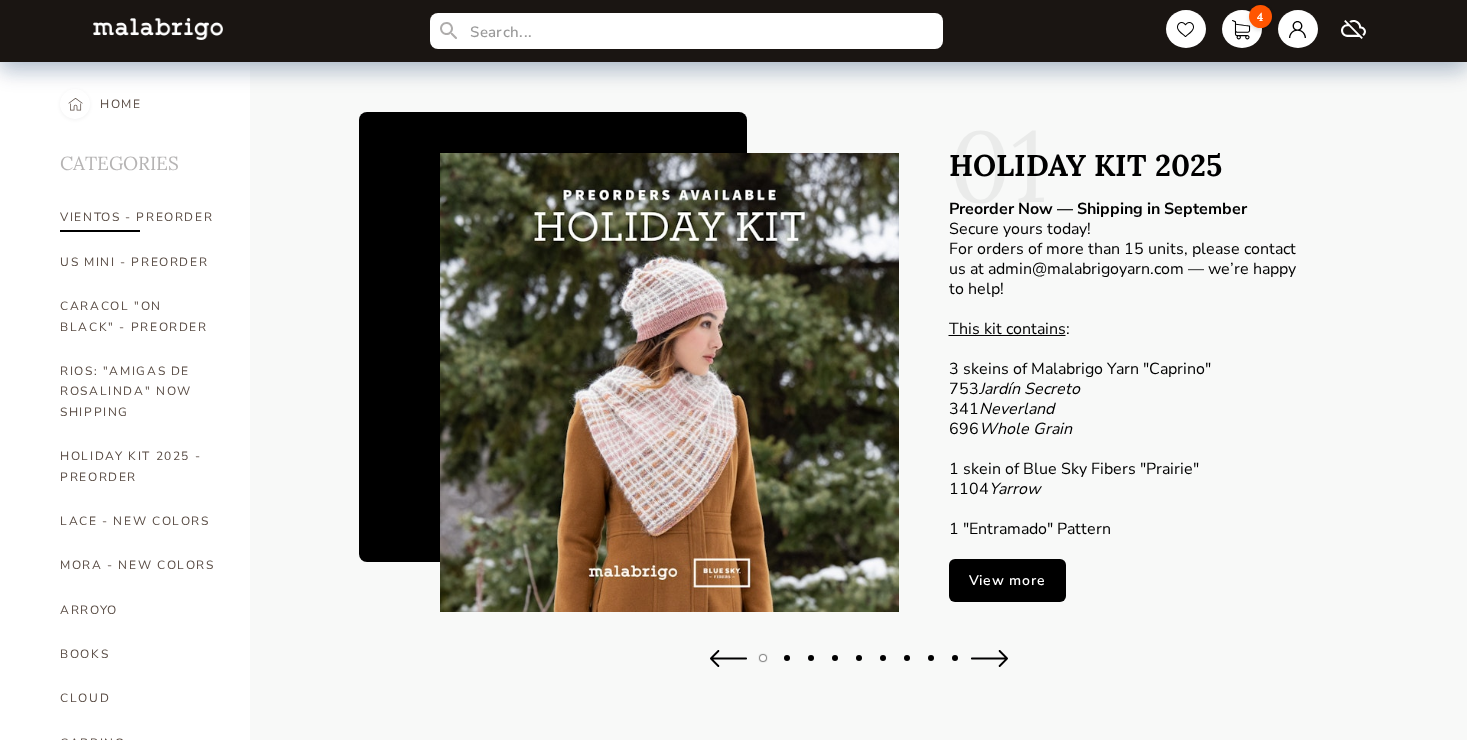scroll, scrollTop: 0, scrollLeft: 0, axis: both 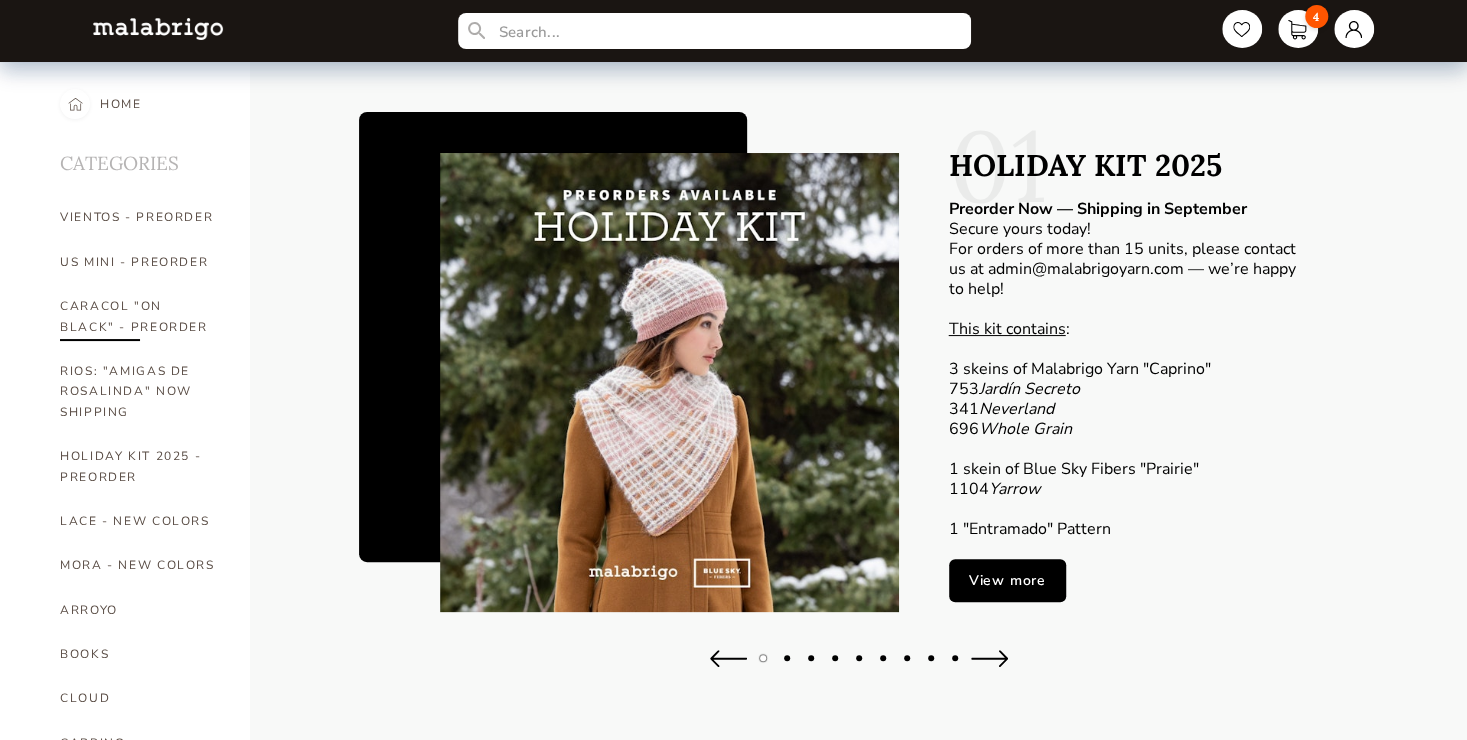 click on "CARACOL "ON BLACK" - PREORDER" at bounding box center [140, 316] 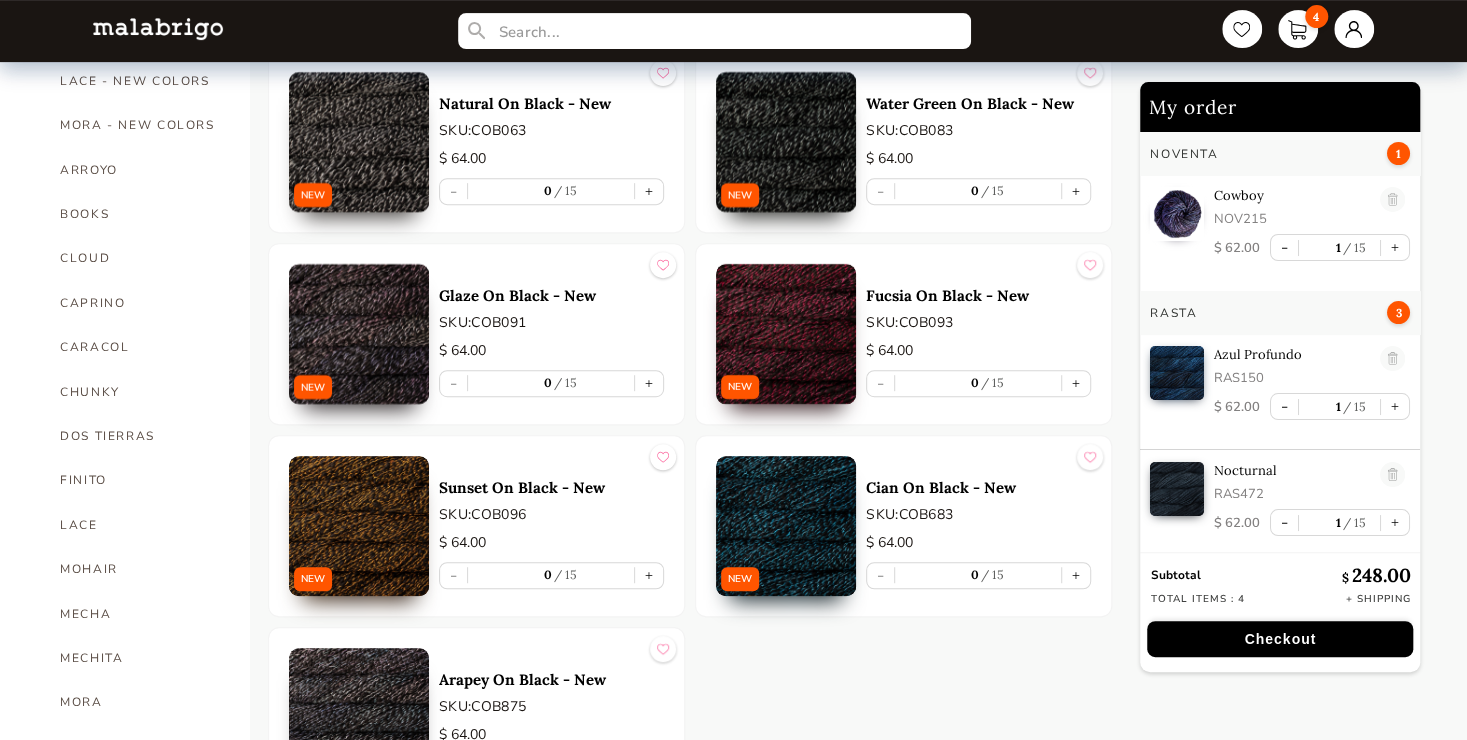 scroll, scrollTop: 293, scrollLeft: 0, axis: vertical 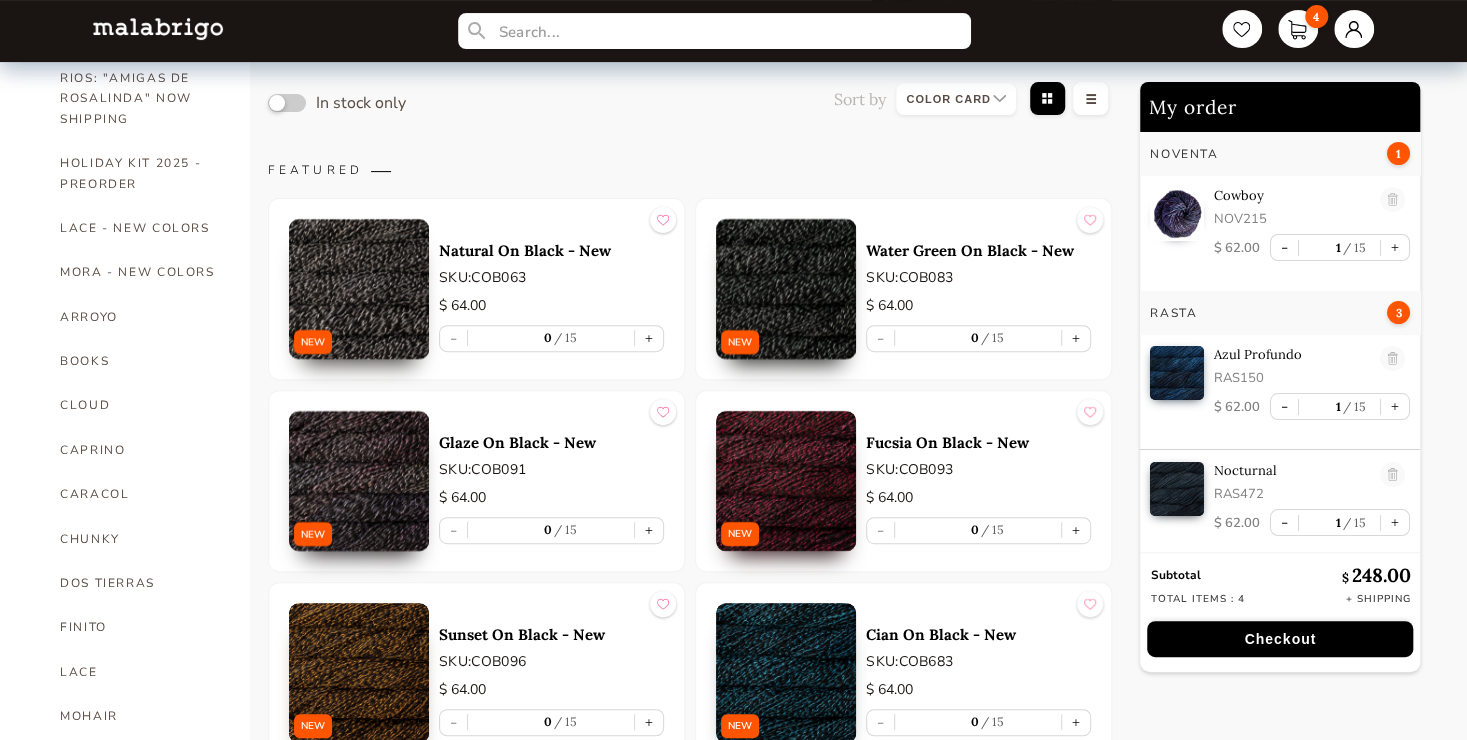 click at bounding box center [786, 289] 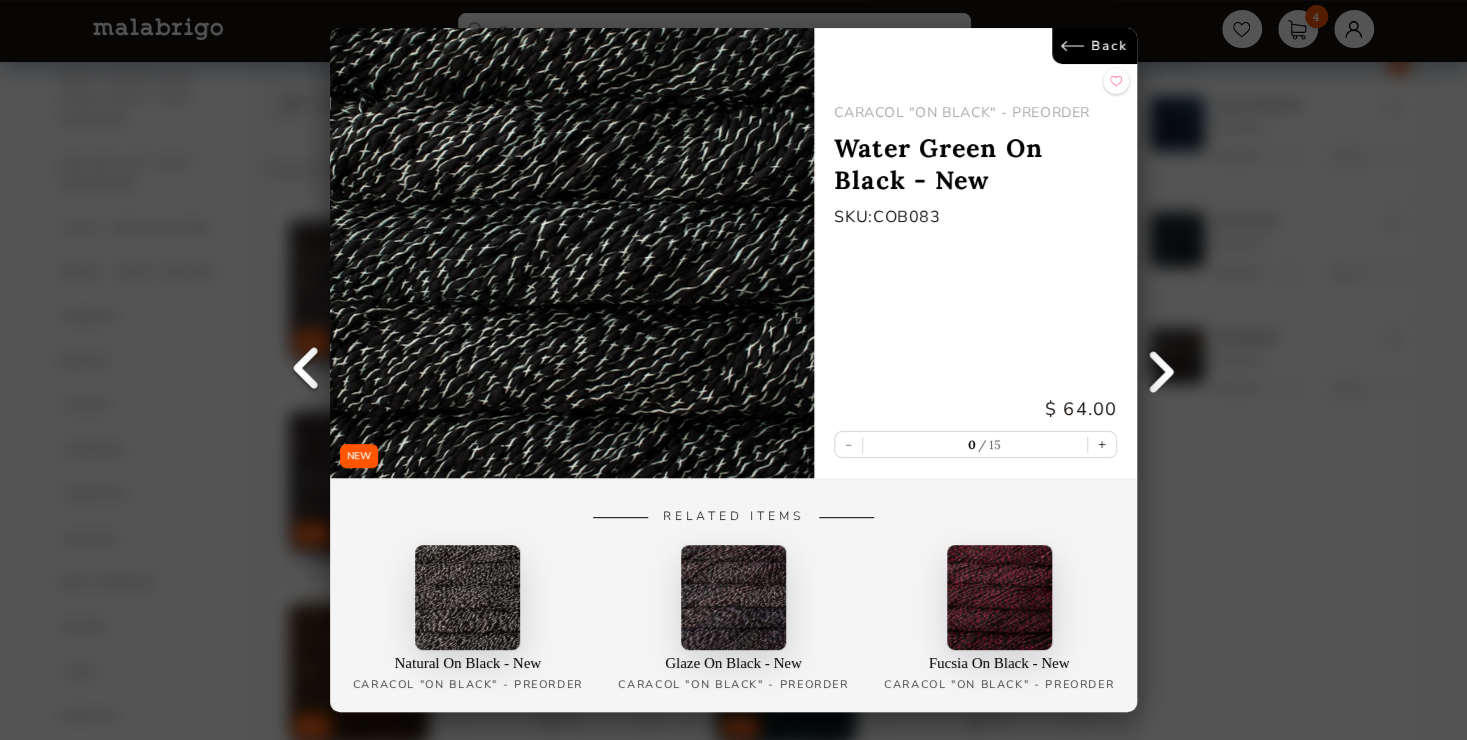 click on "Back" at bounding box center (1094, 46) 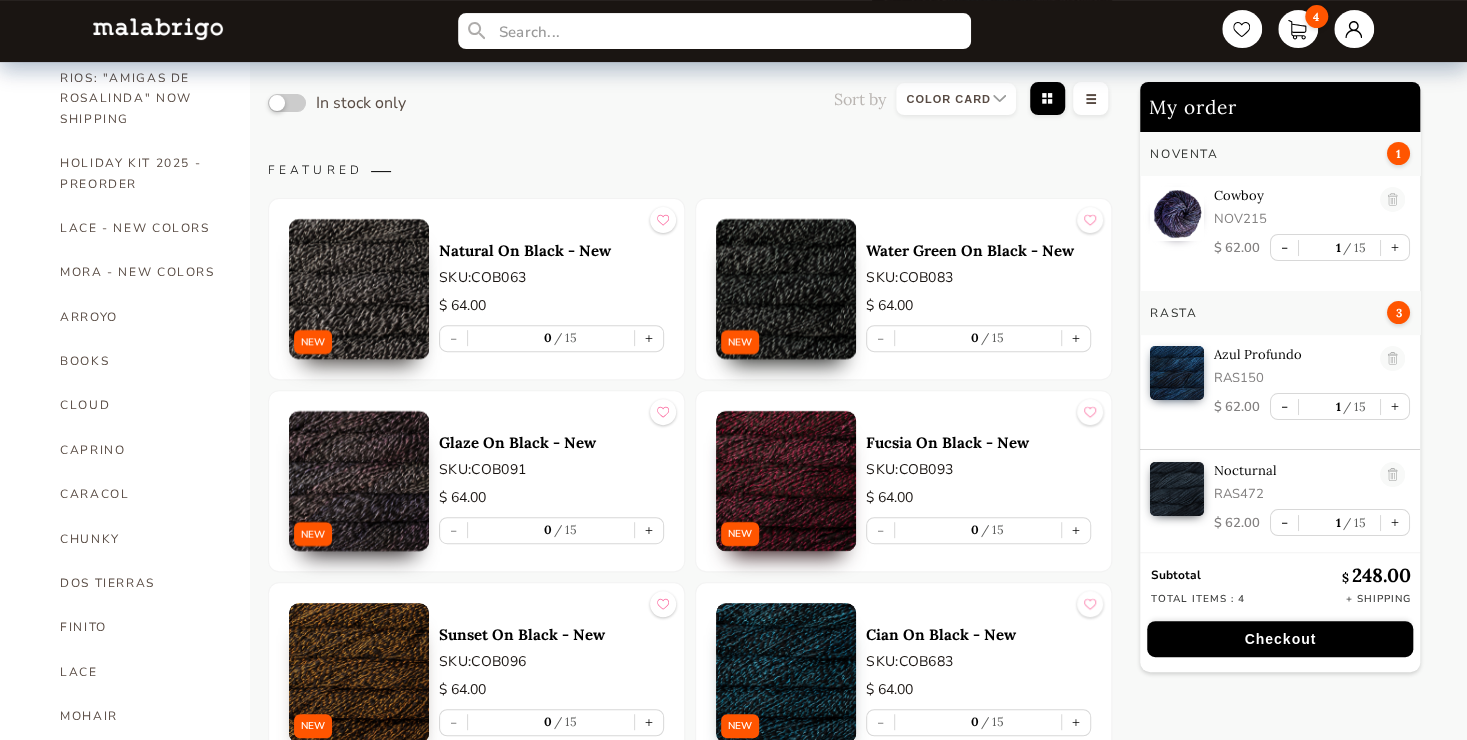 click at bounding box center [786, 481] 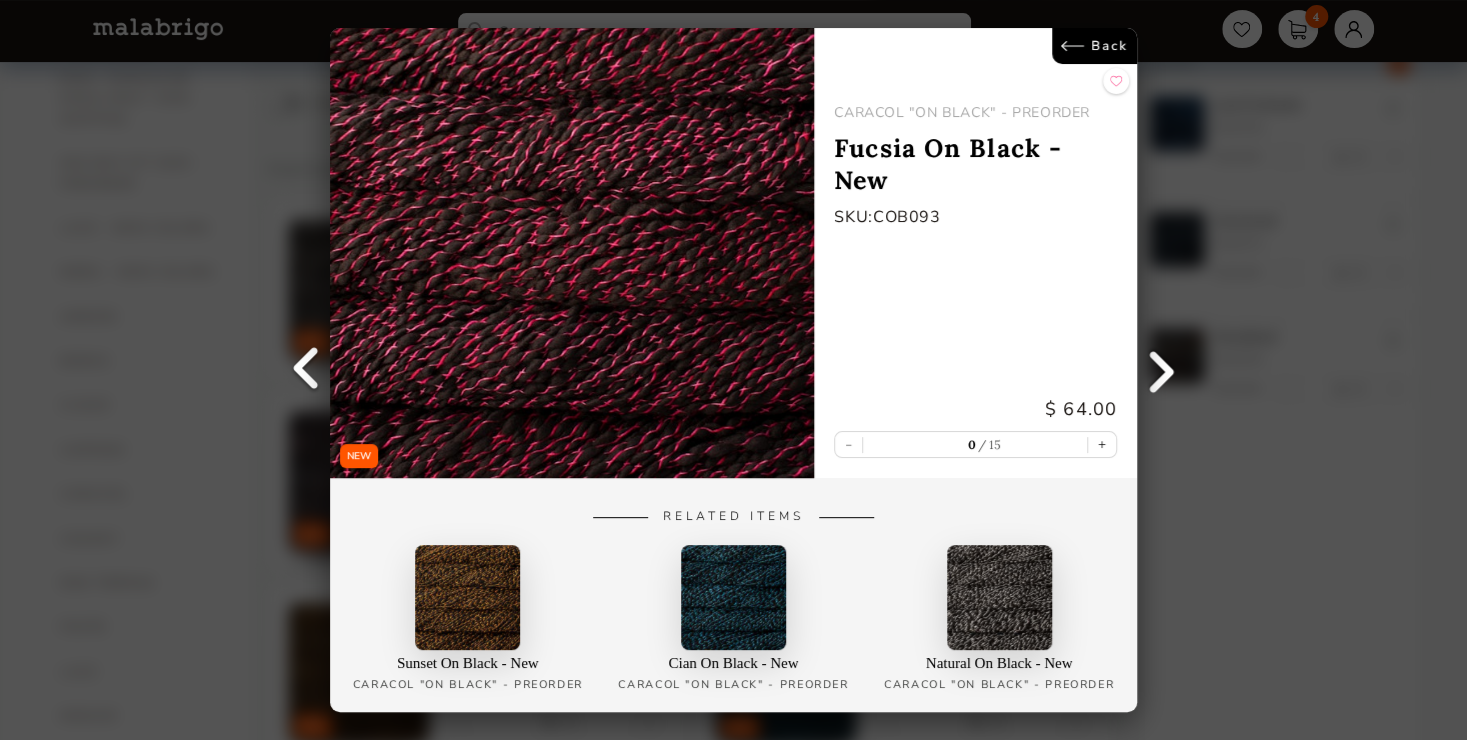 click at bounding box center [999, 597] 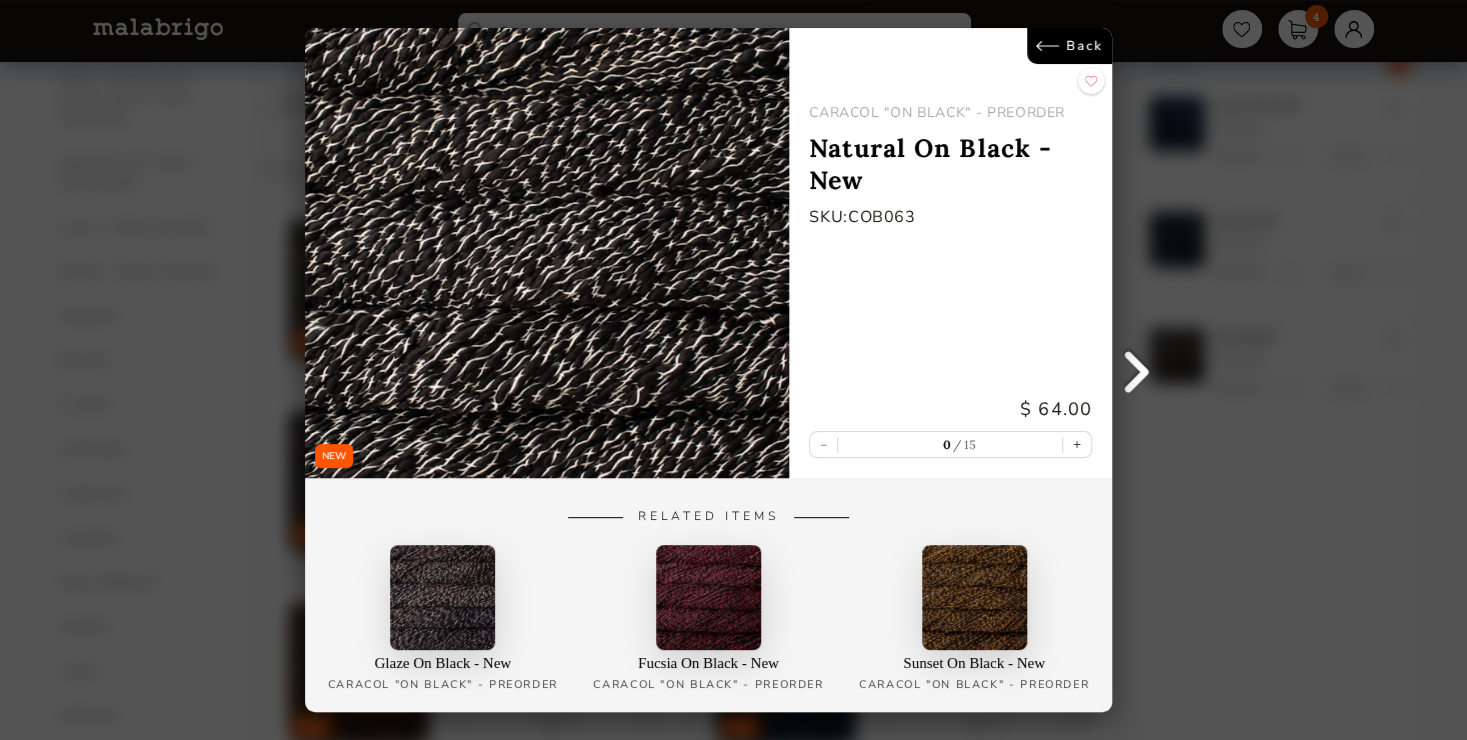 click at bounding box center [974, 597] 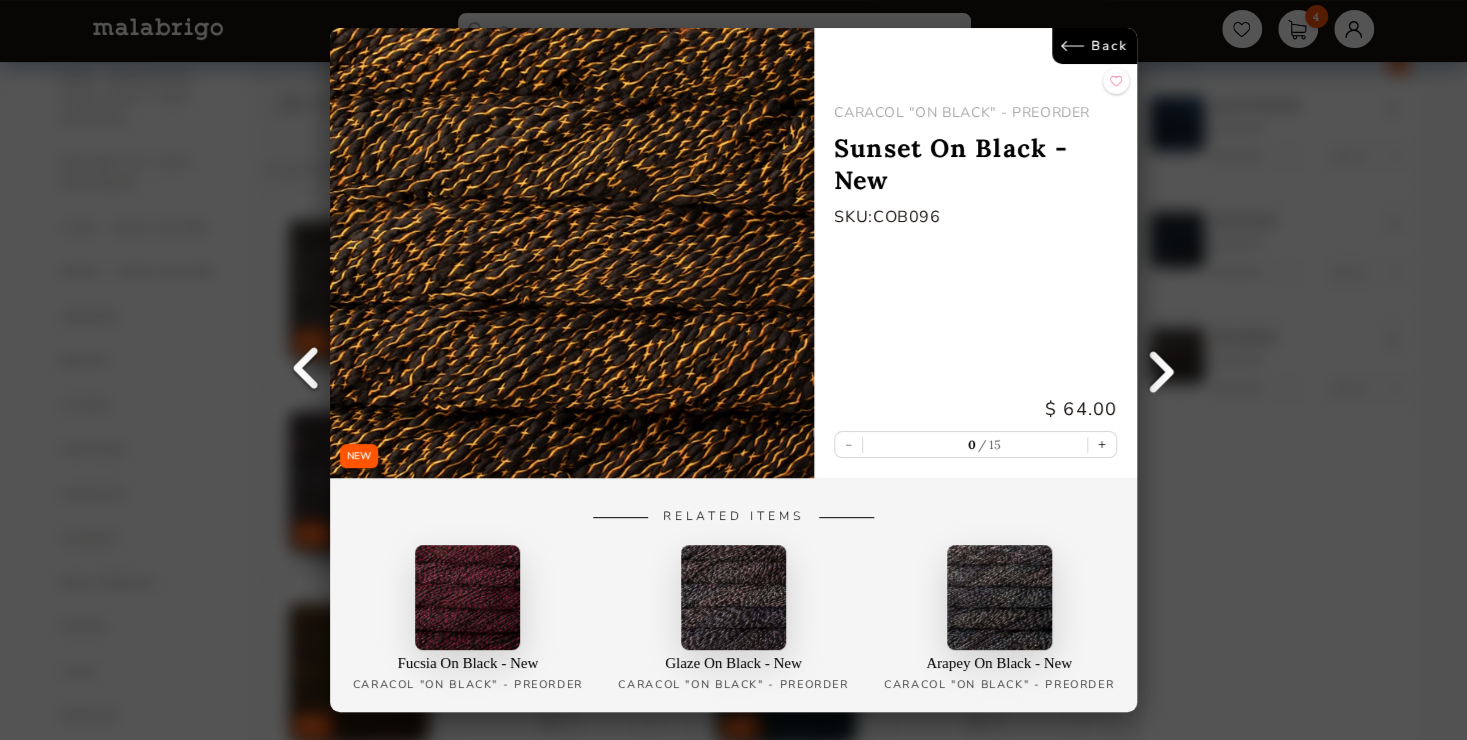 click at bounding box center (467, 597) 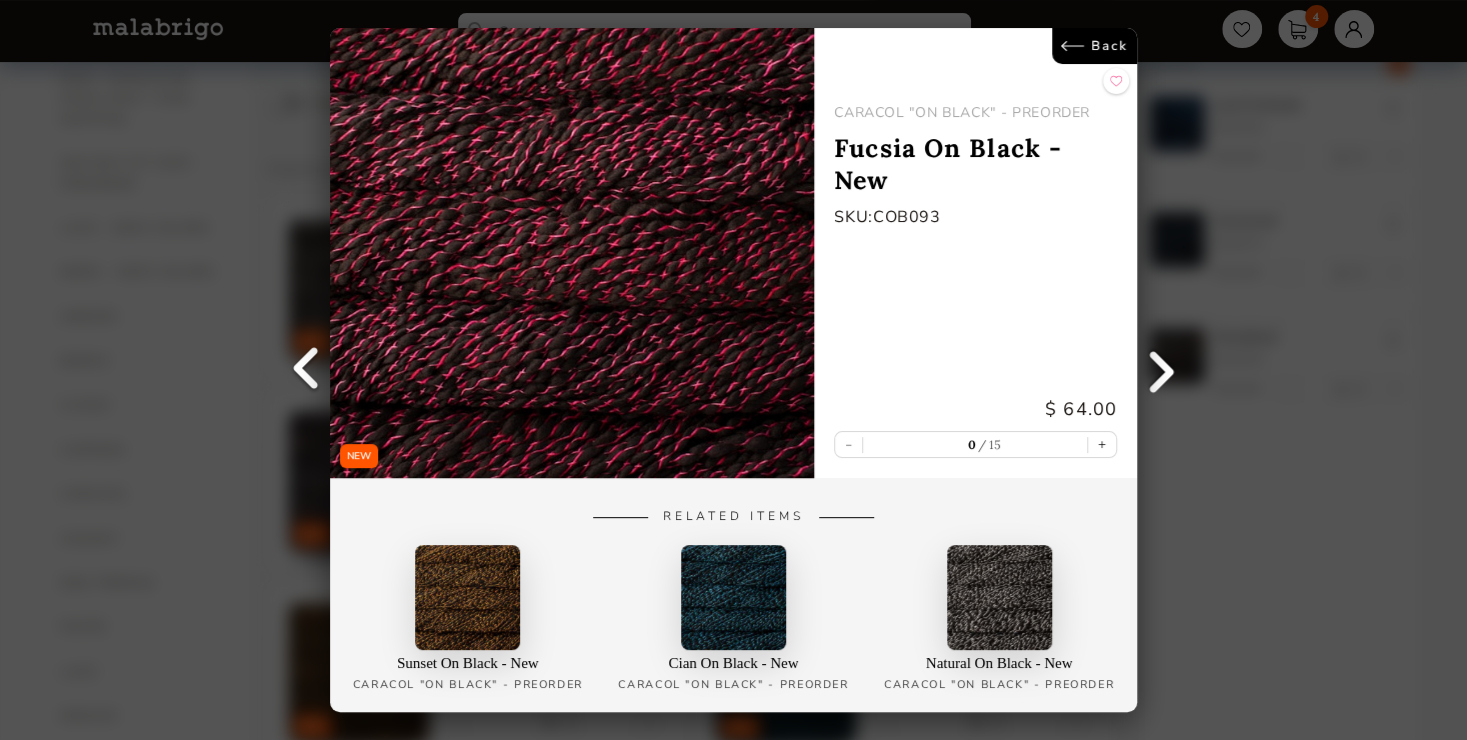 click on "Back" at bounding box center (1094, 46) 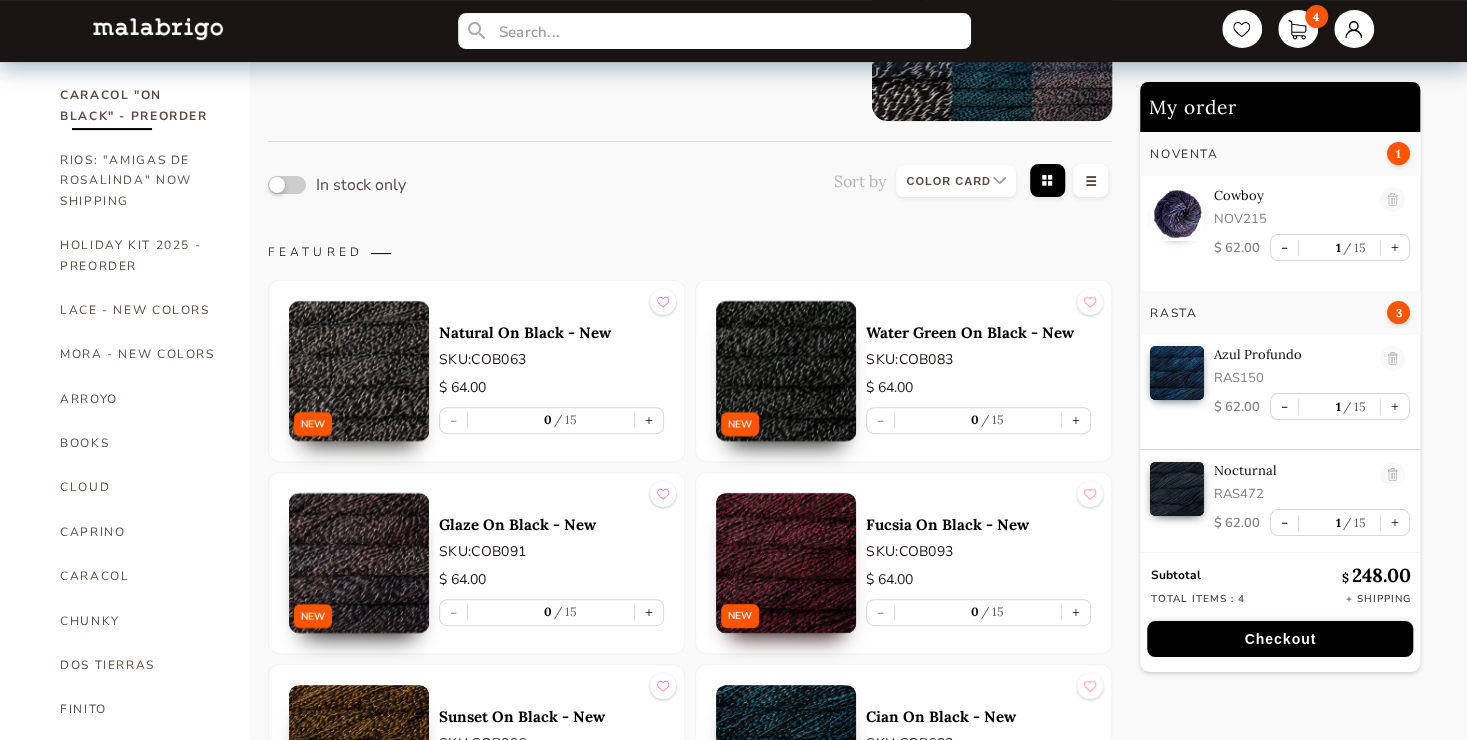 scroll, scrollTop: 146, scrollLeft: 0, axis: vertical 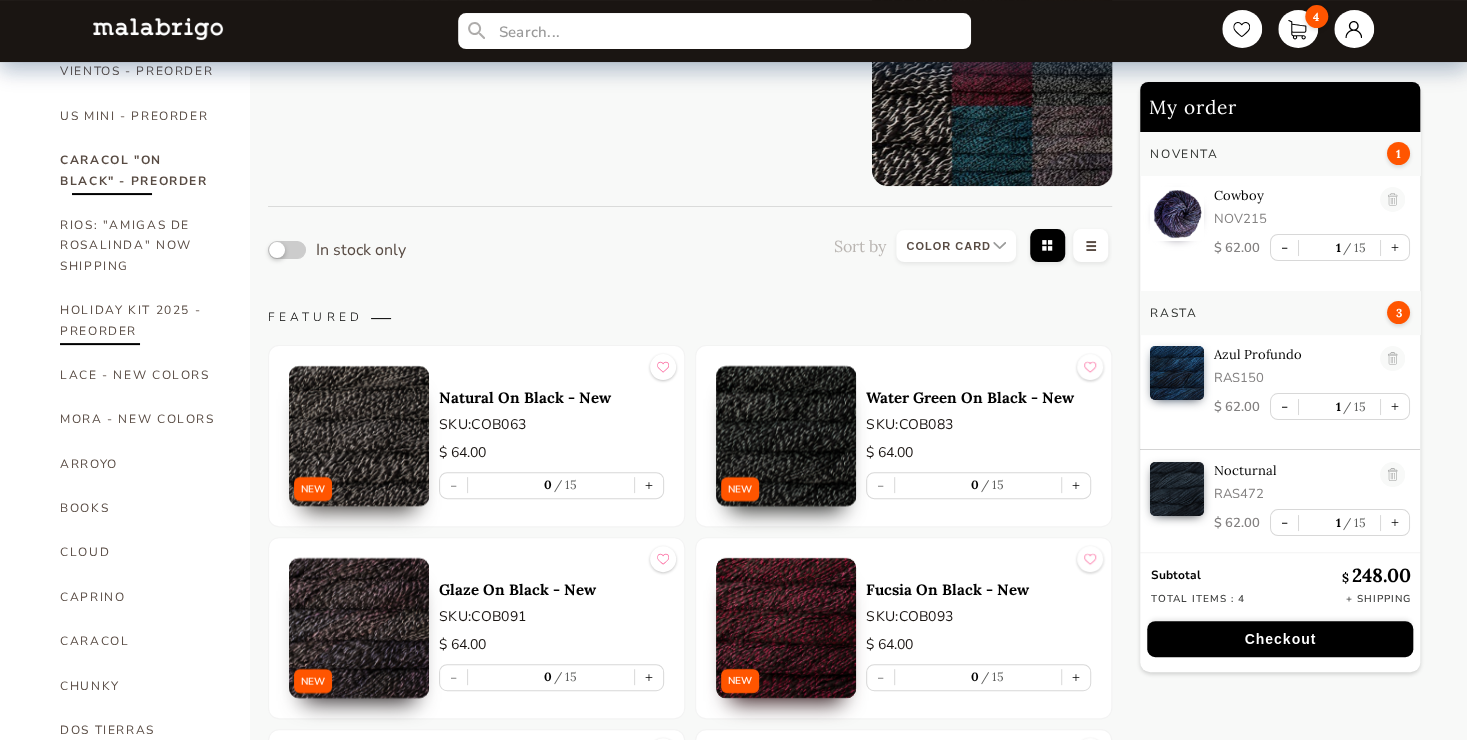click on "HOLIDAY KIT 2025 - PREORDER" at bounding box center [140, 320] 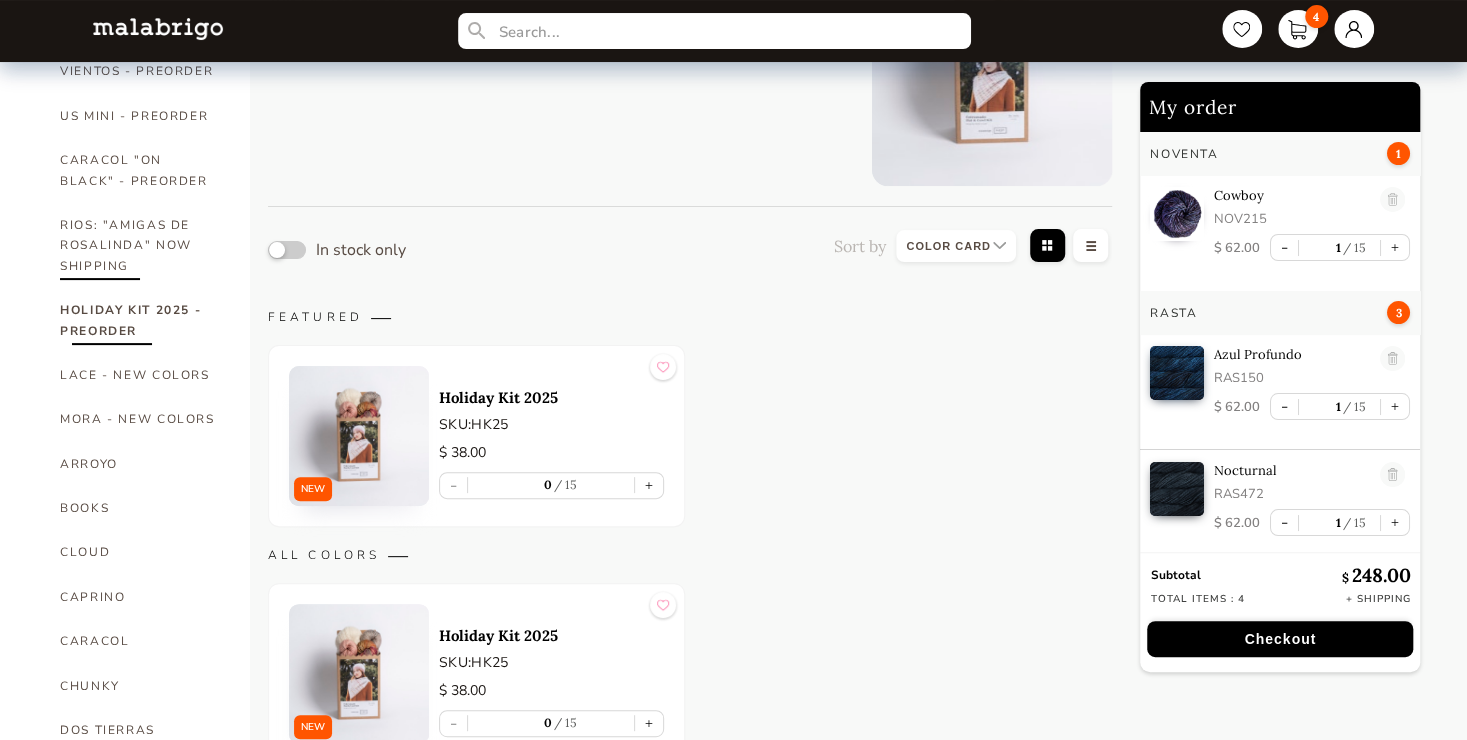 click on "RIOS: "AMIGAS DE ROSALINDA"  NOW SHIPPING" at bounding box center [140, 245] 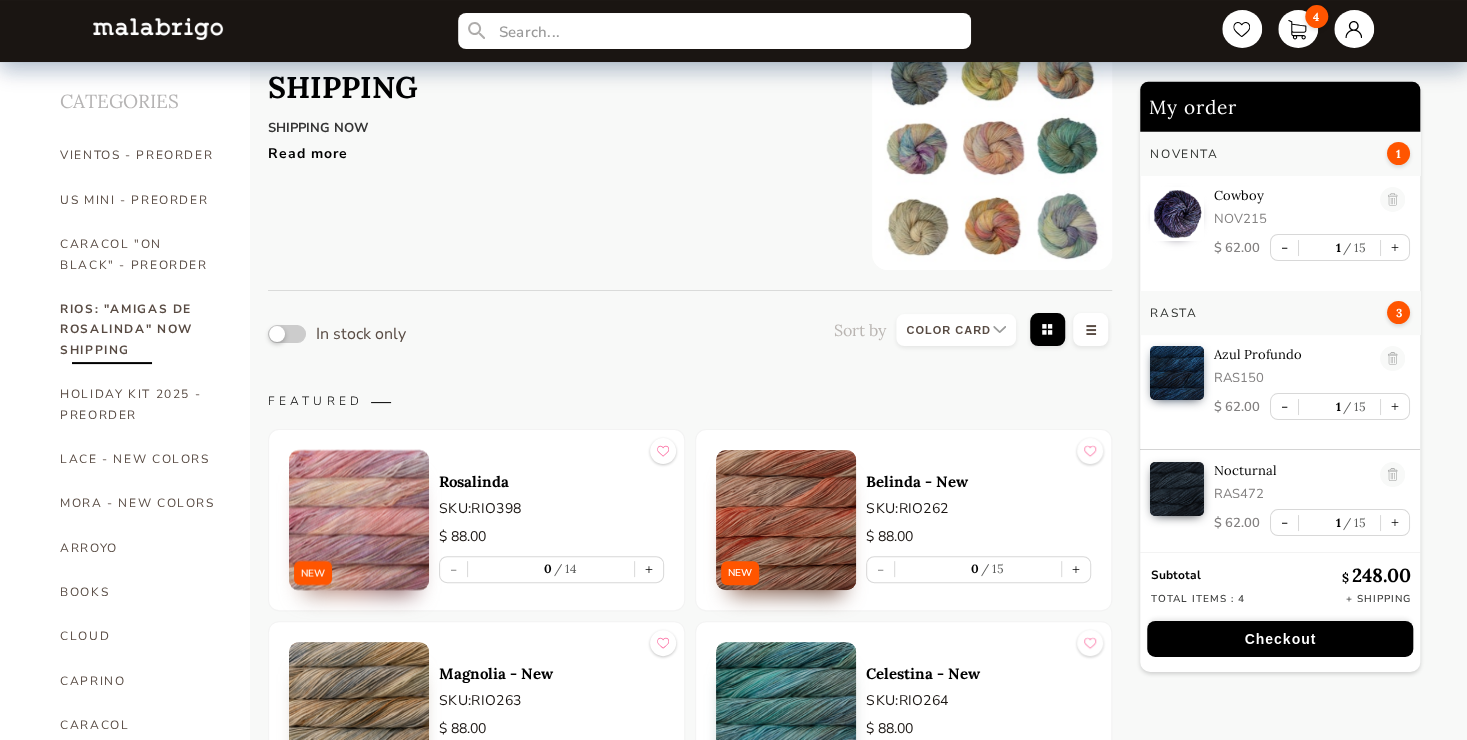 scroll, scrollTop: 0, scrollLeft: 0, axis: both 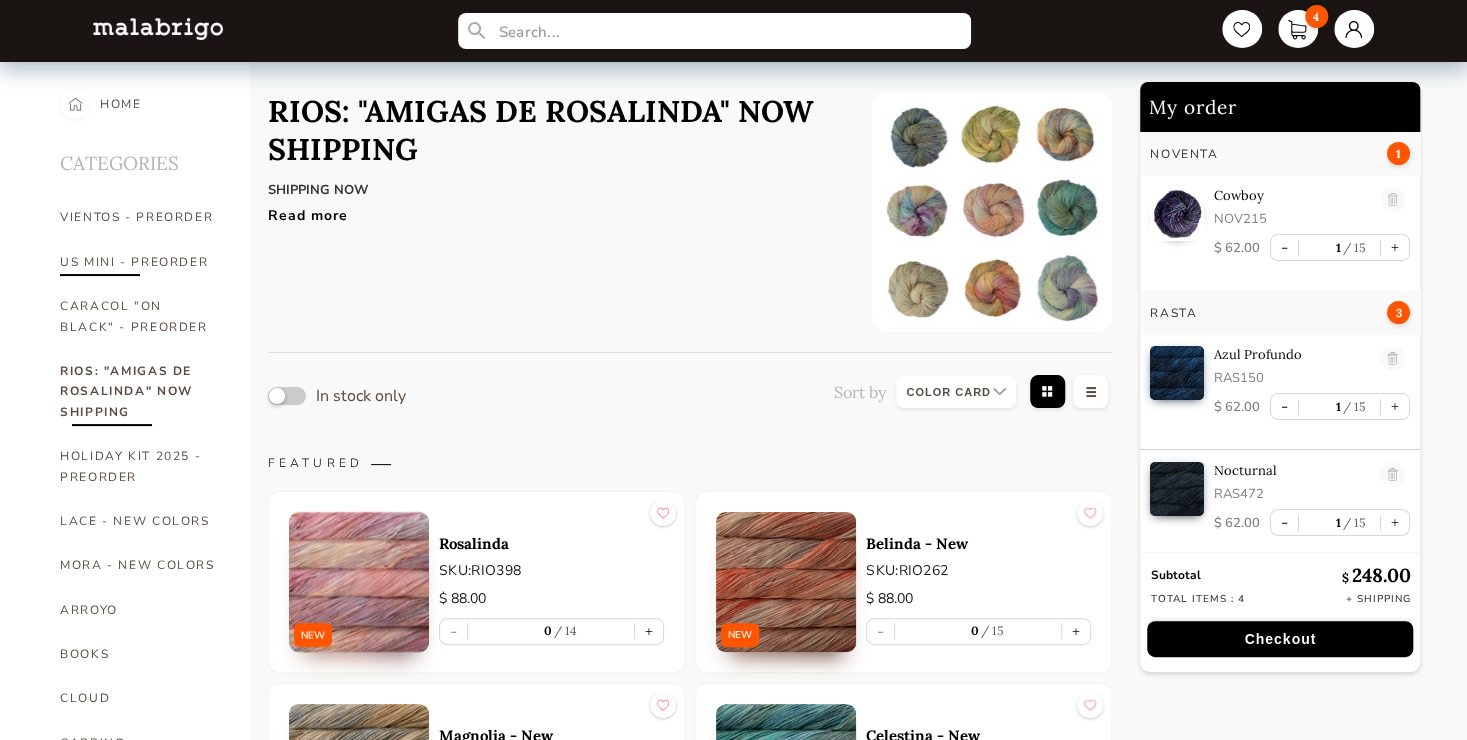 click on "US MINI - PREORDER" at bounding box center [140, 262] 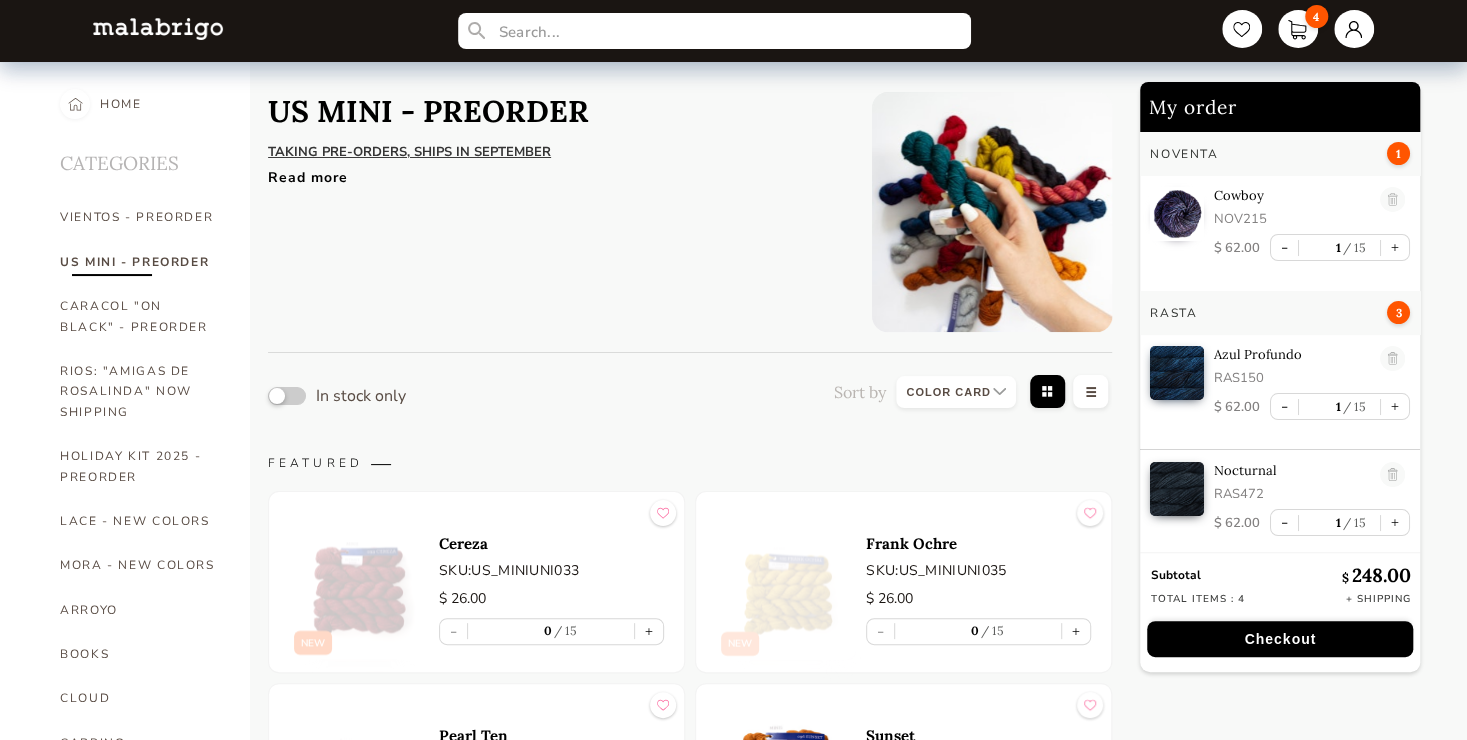 click on "Read more" at bounding box center [555, 172] 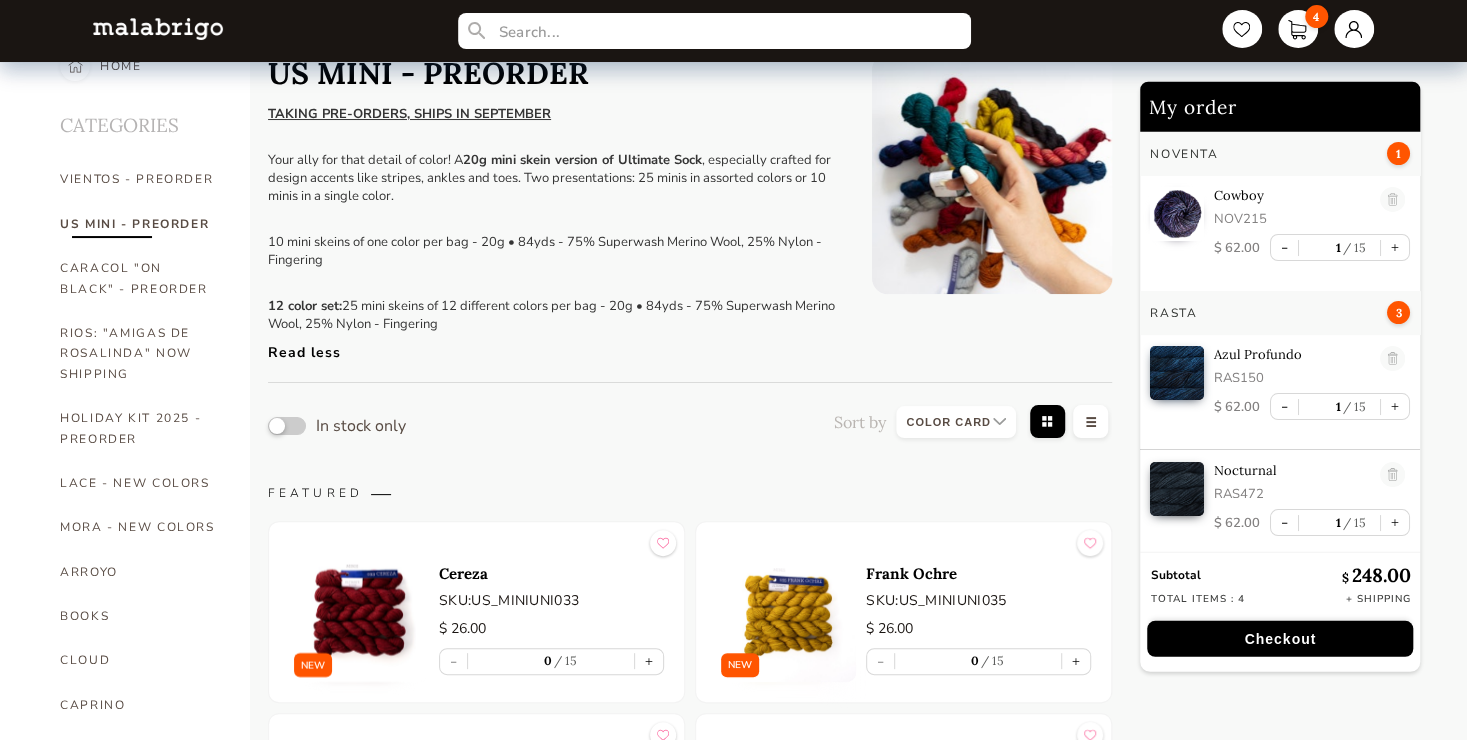 scroll, scrollTop: 0, scrollLeft: 0, axis: both 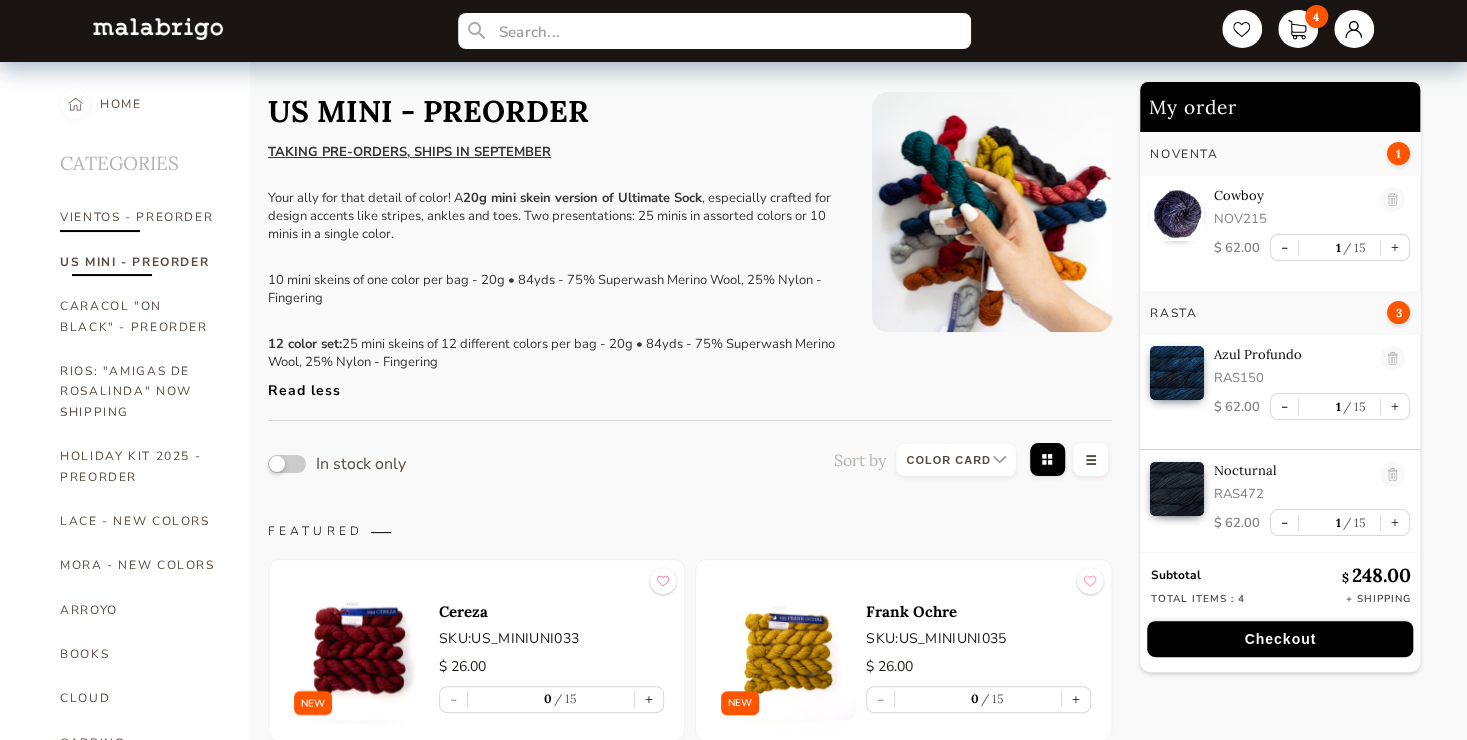 click on "VIENTOS - PREORDER" at bounding box center [140, 217] 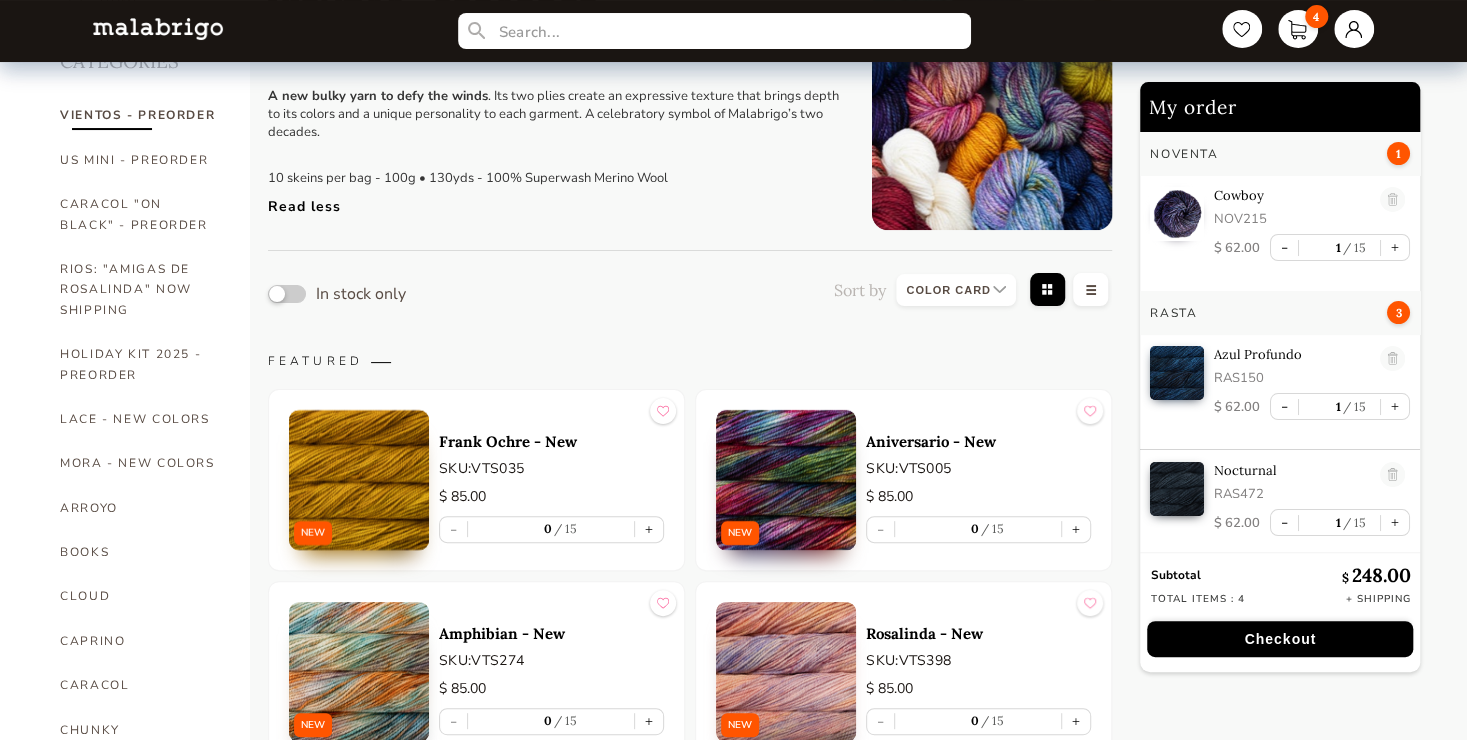scroll, scrollTop: 146, scrollLeft: 0, axis: vertical 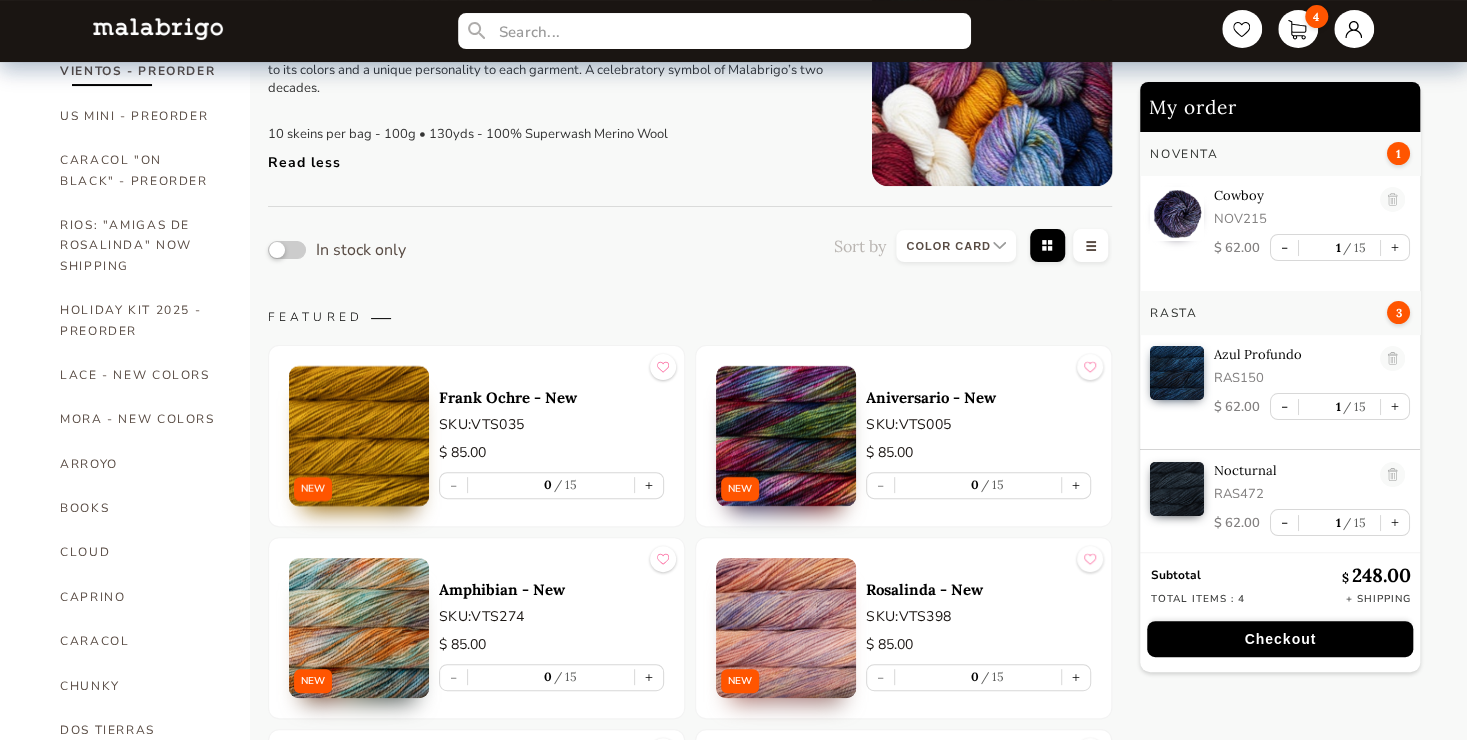 click at bounding box center [786, 436] 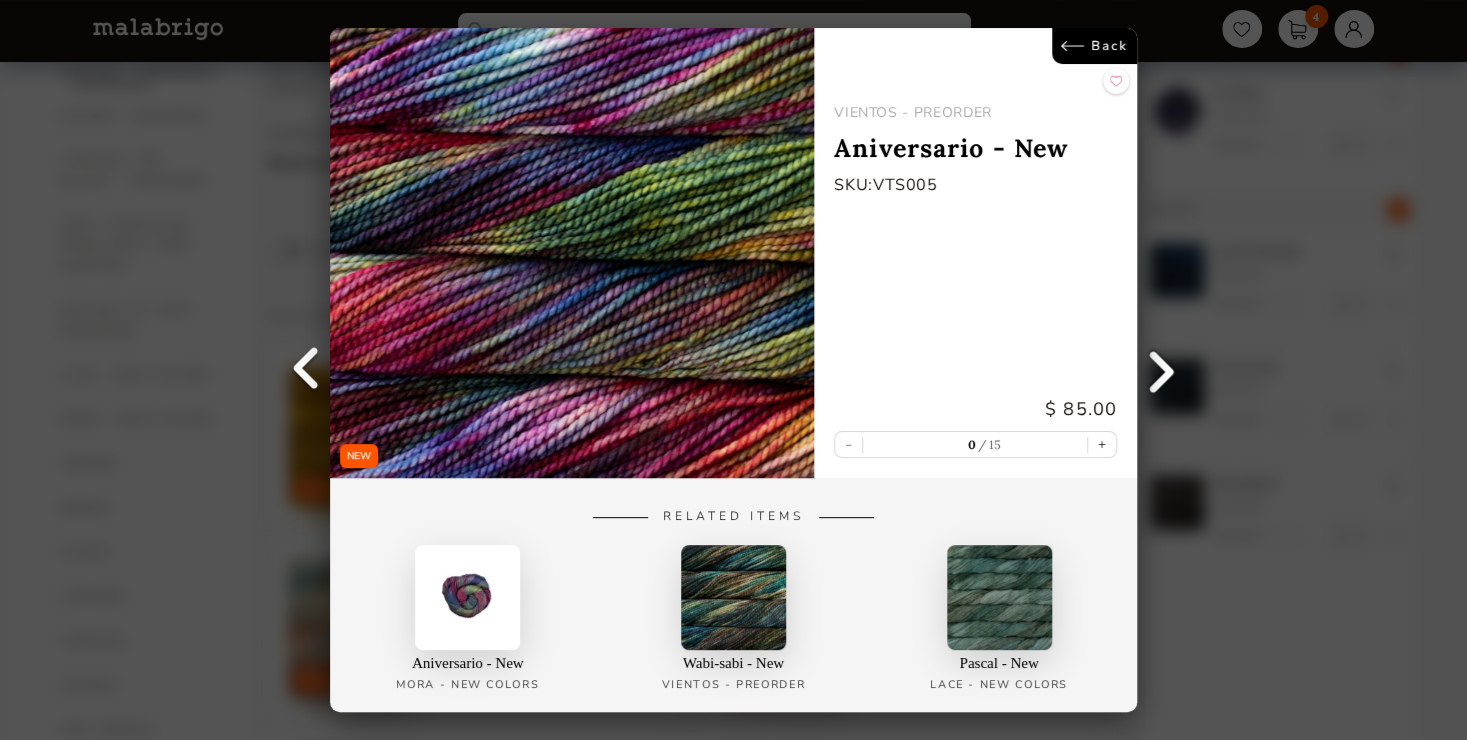 click on "Back" at bounding box center (1094, 46) 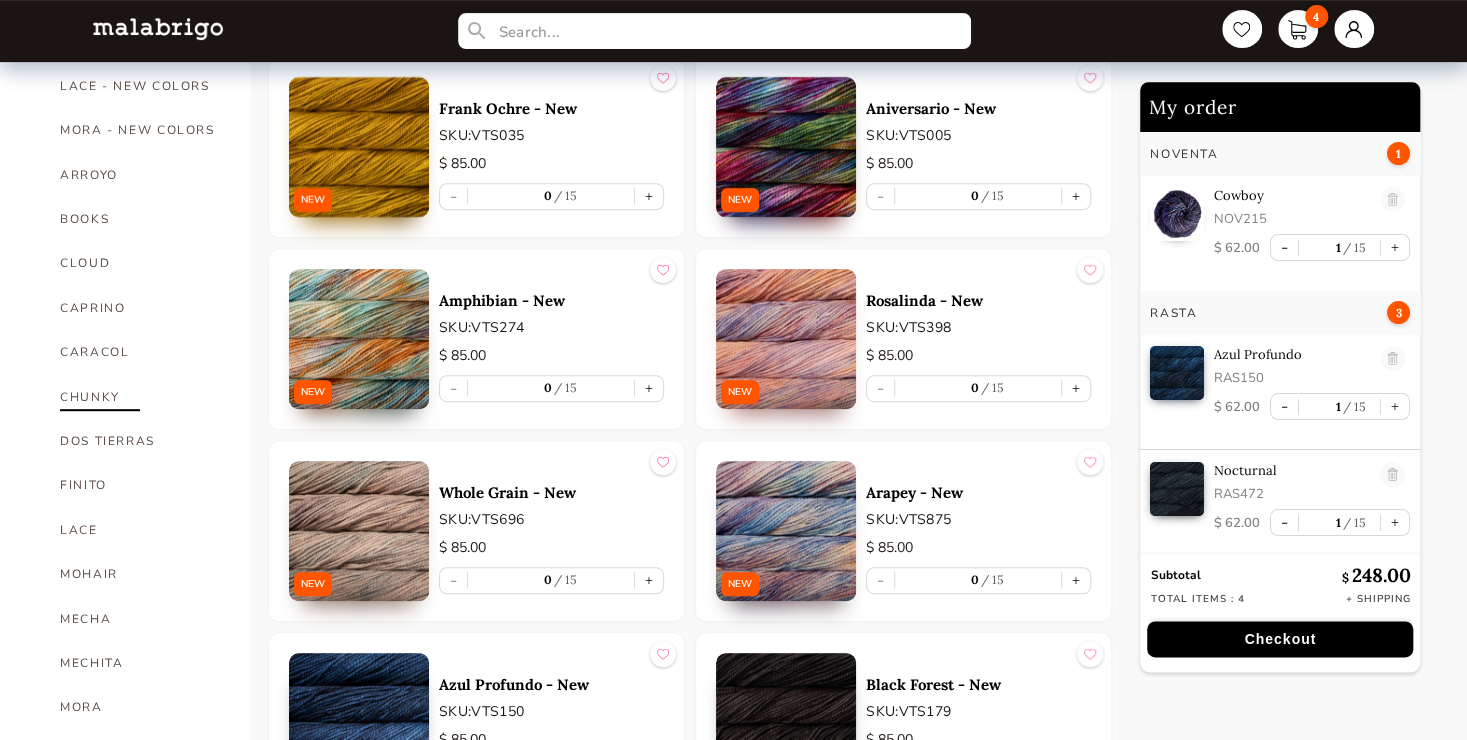scroll, scrollTop: 440, scrollLeft: 0, axis: vertical 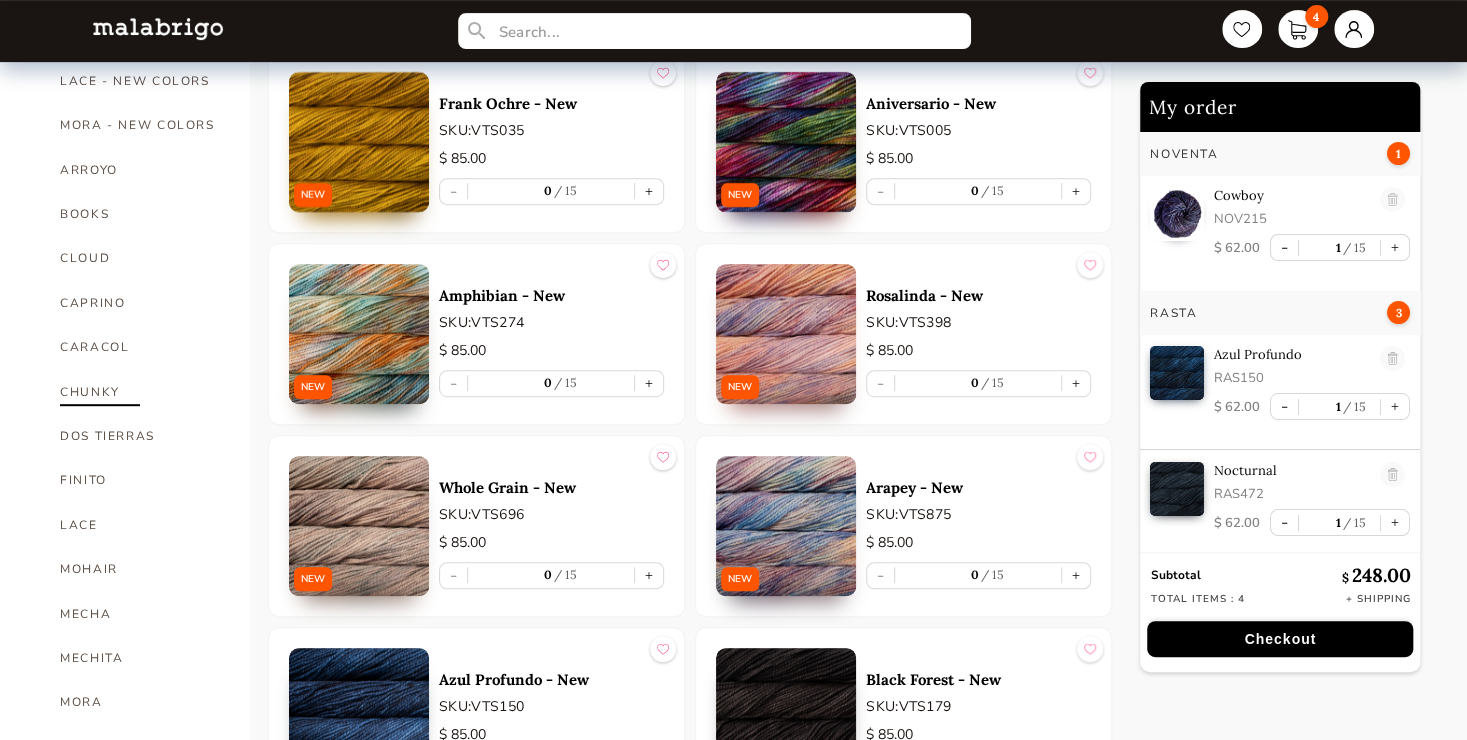 click on "CHUNKY" at bounding box center (140, 392) 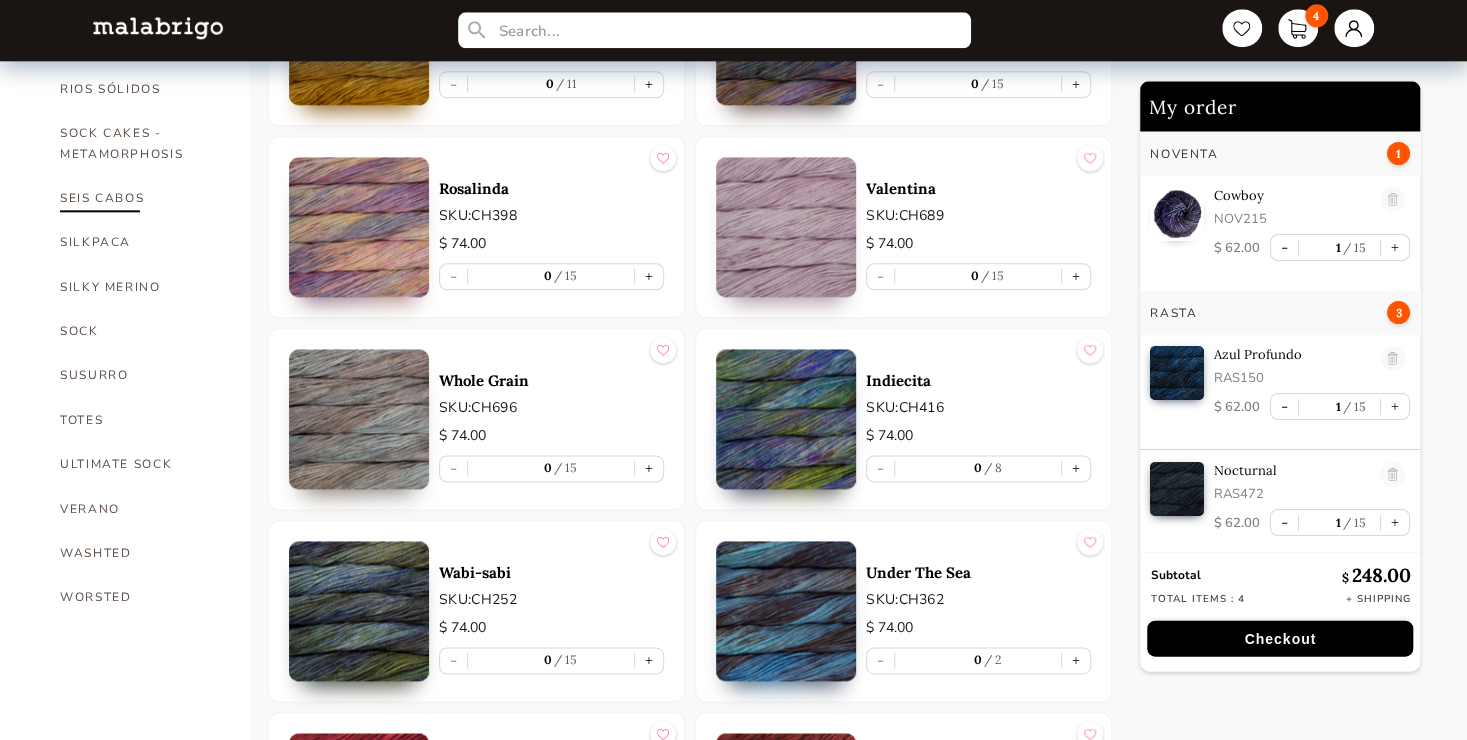 scroll, scrollTop: 1320, scrollLeft: 0, axis: vertical 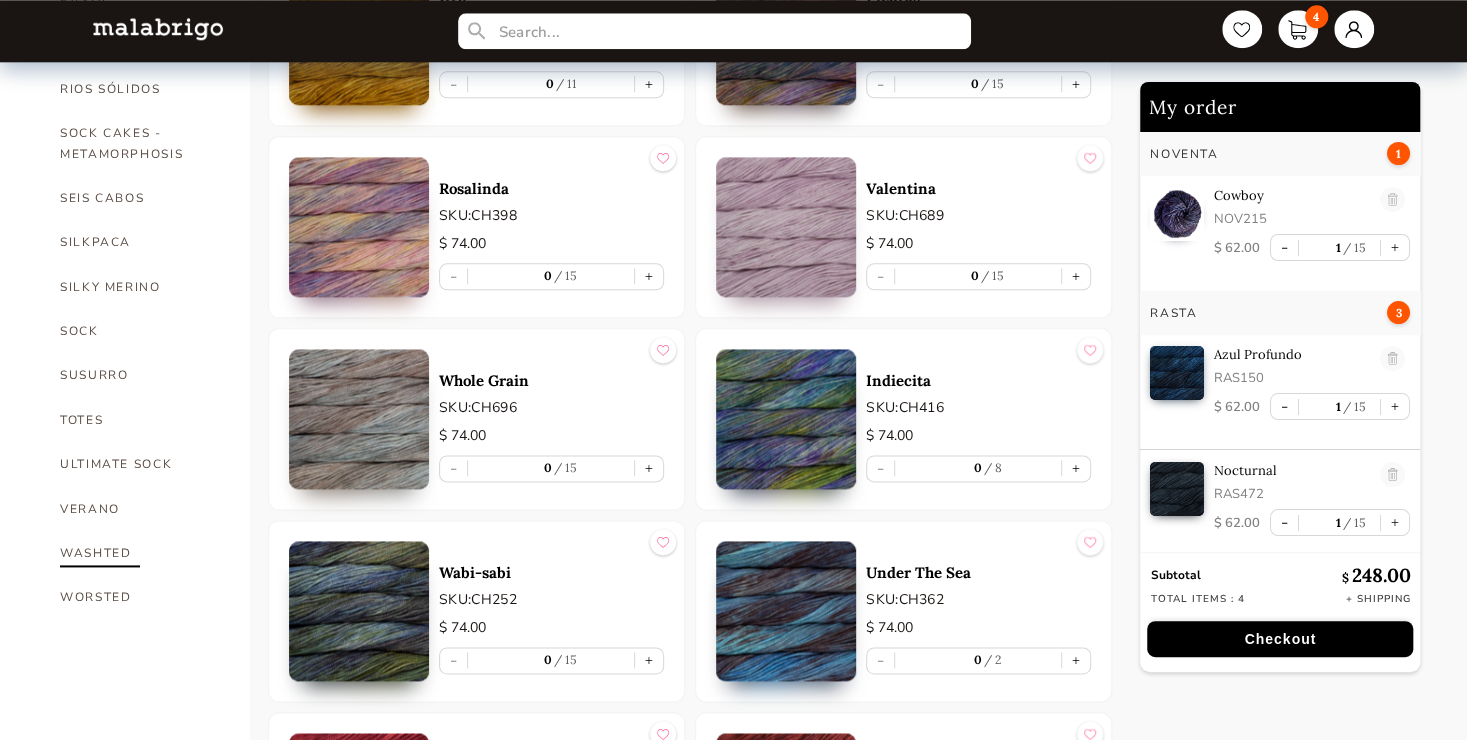 click on "WASHTED" at bounding box center [140, 553] 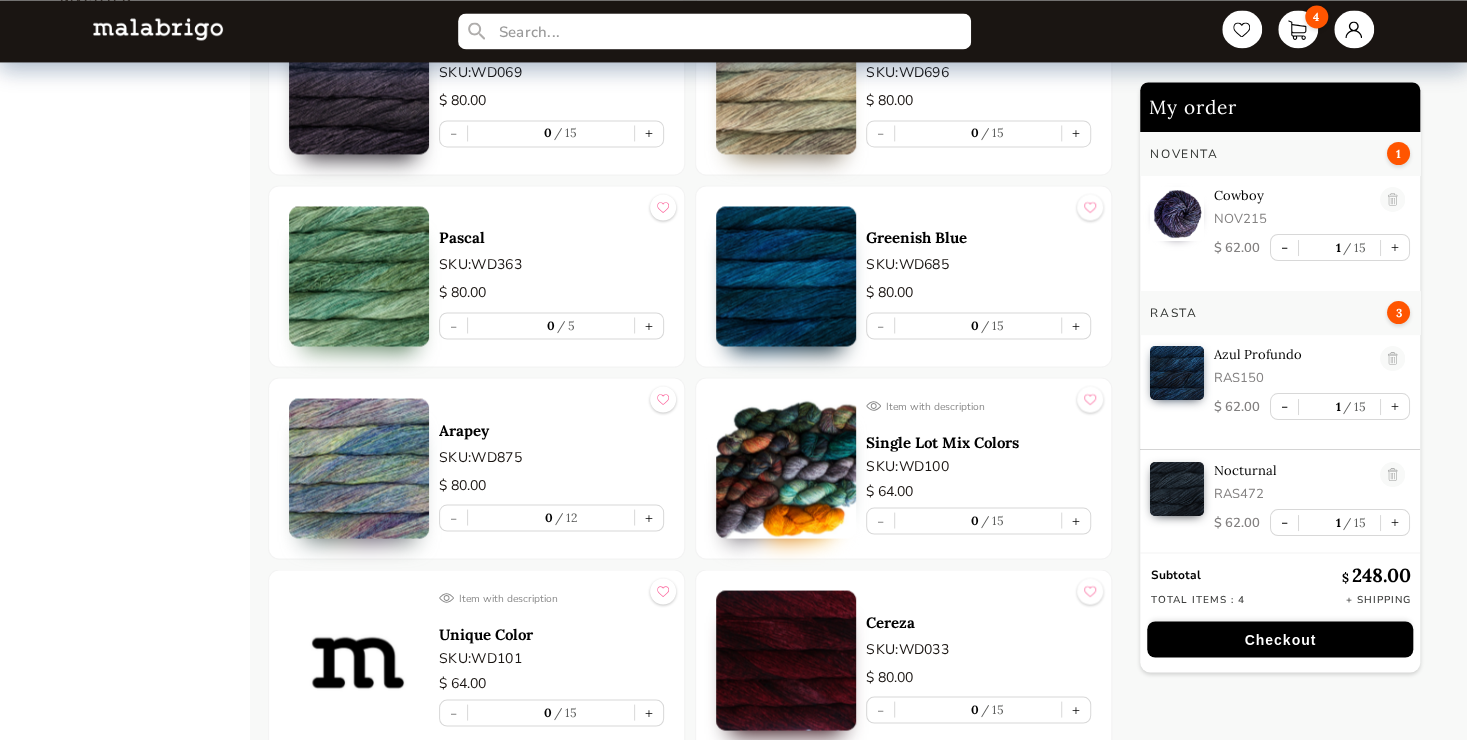 scroll, scrollTop: 1760, scrollLeft: 0, axis: vertical 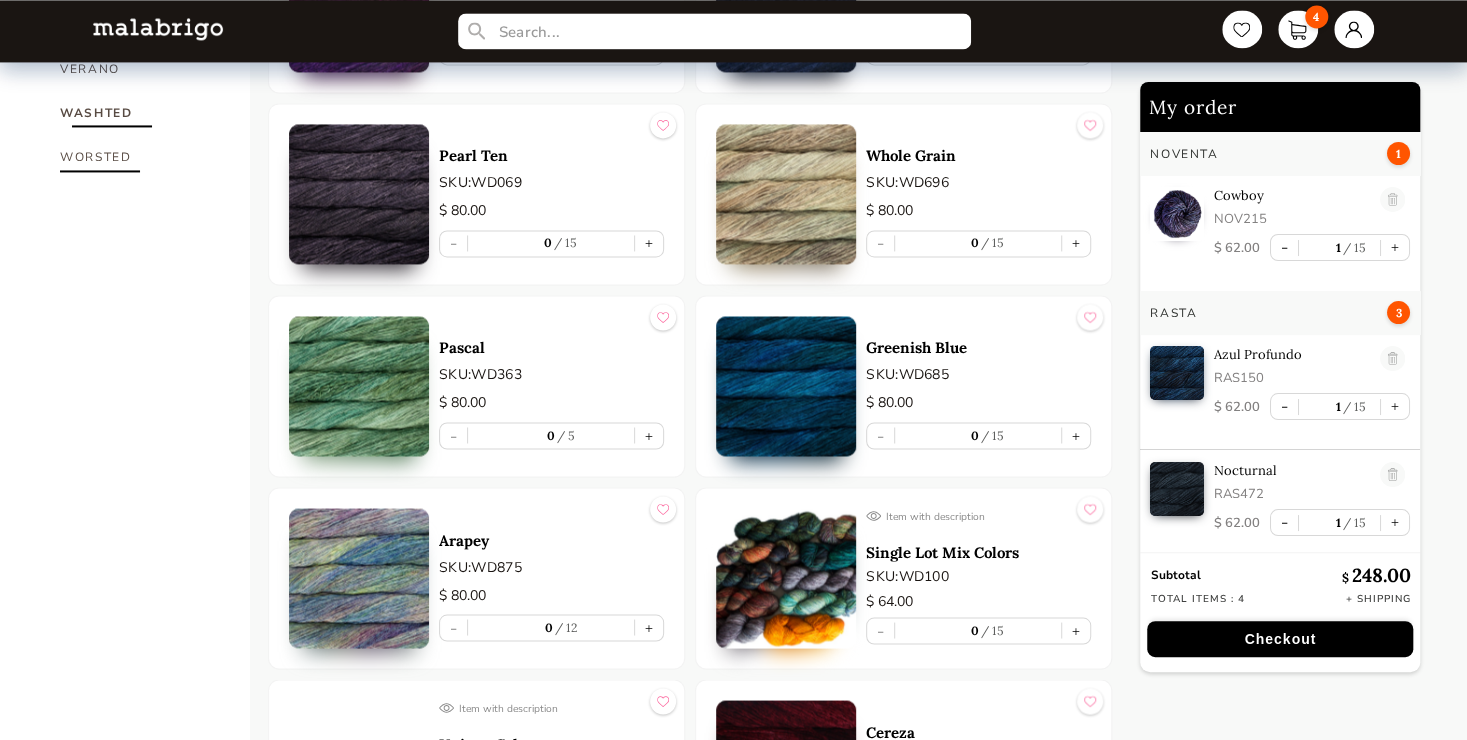 click on "WORSTED" at bounding box center (140, 157) 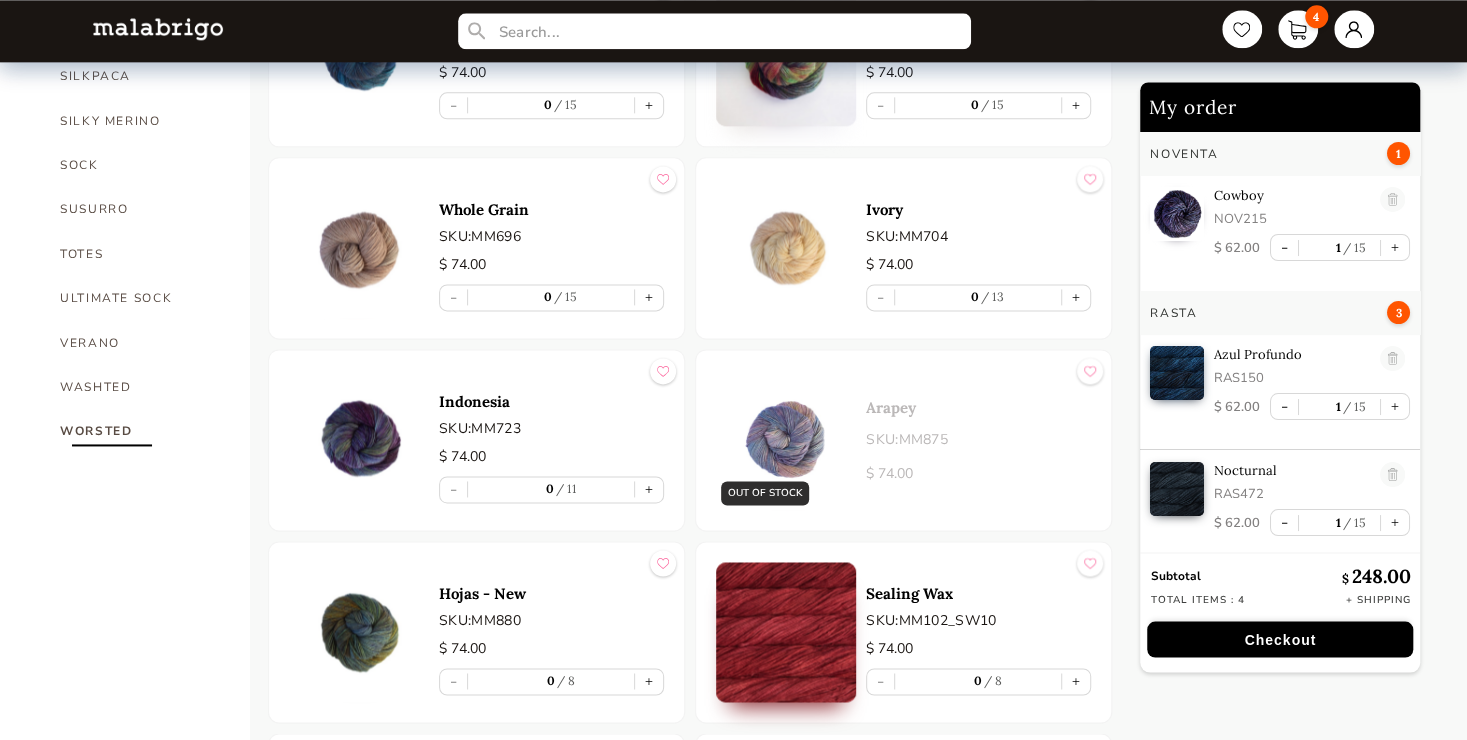 scroll, scrollTop: 1613, scrollLeft: 0, axis: vertical 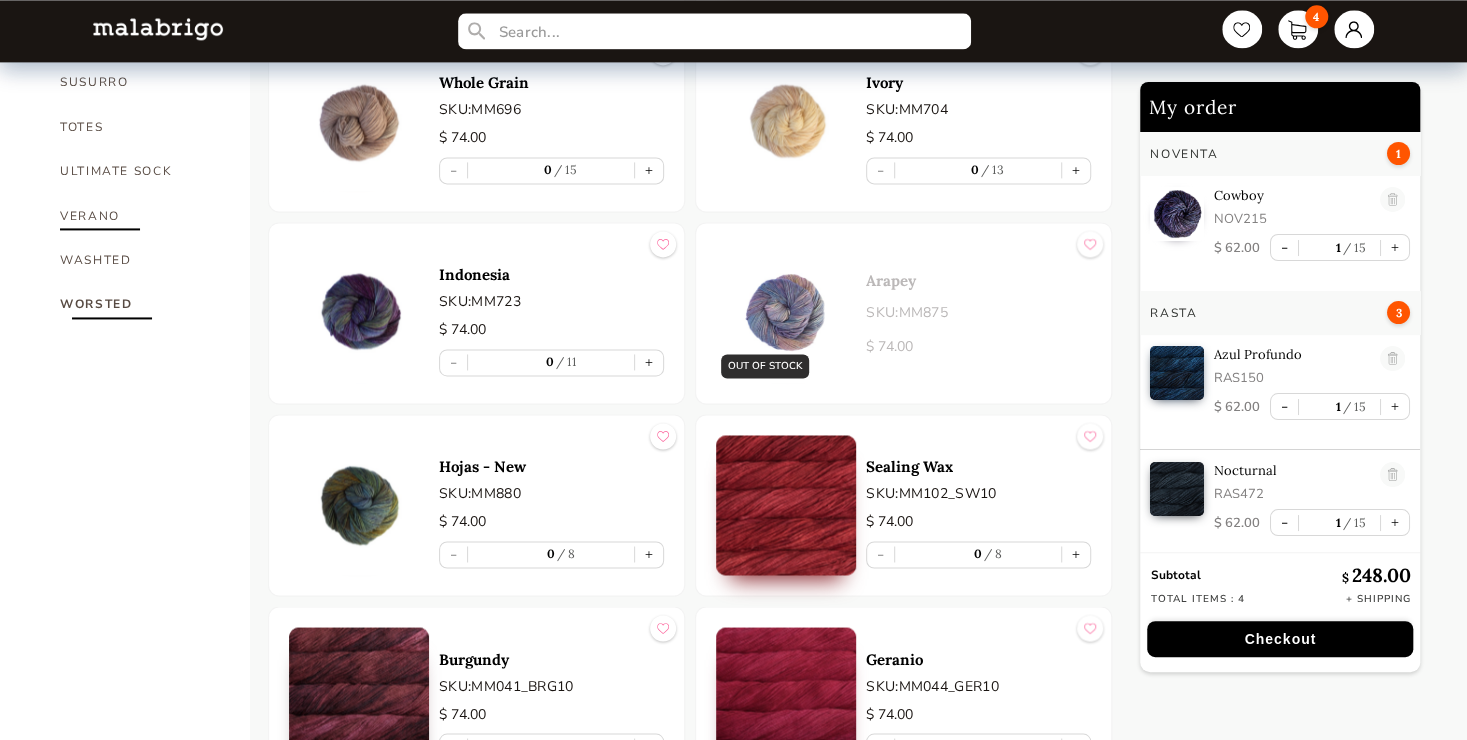 click on "VERANO" at bounding box center (140, 216) 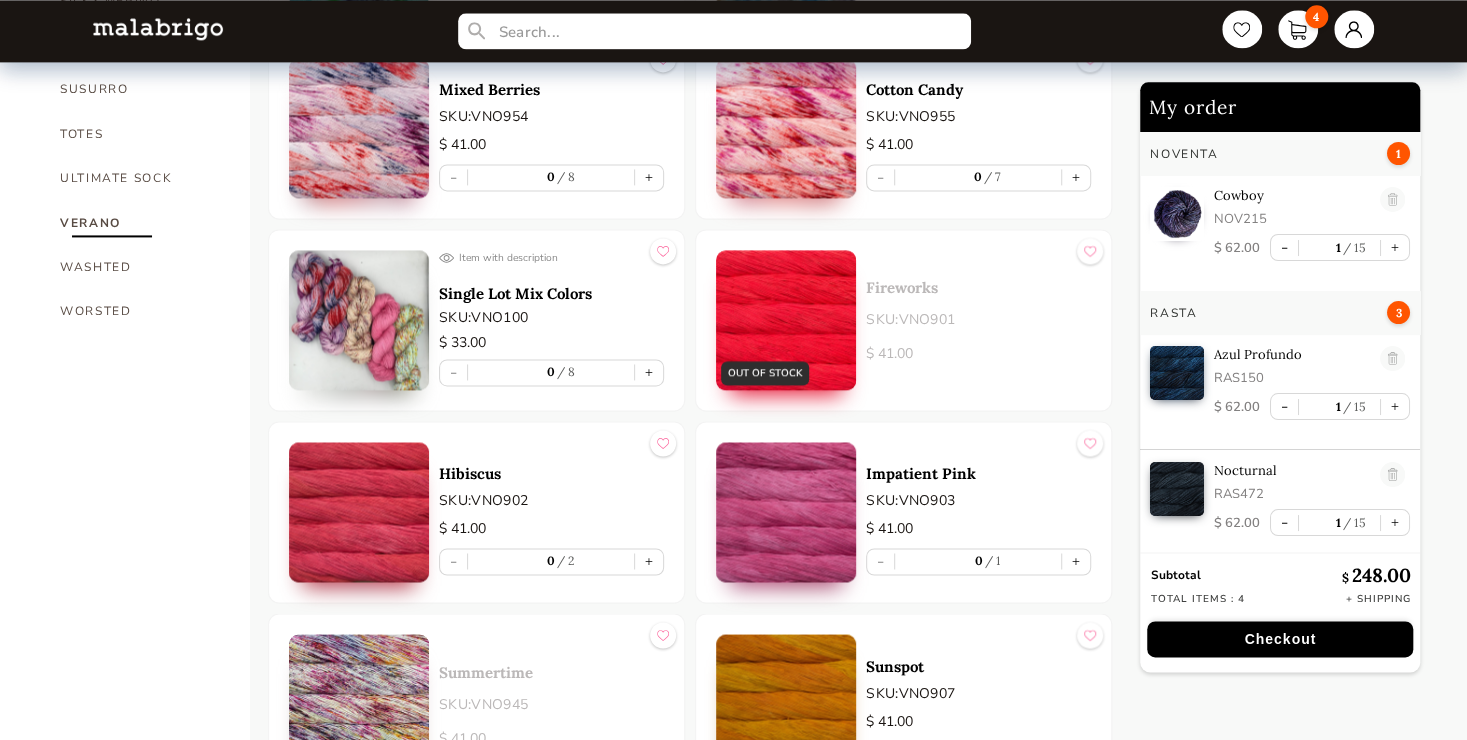scroll, scrollTop: 1466, scrollLeft: 0, axis: vertical 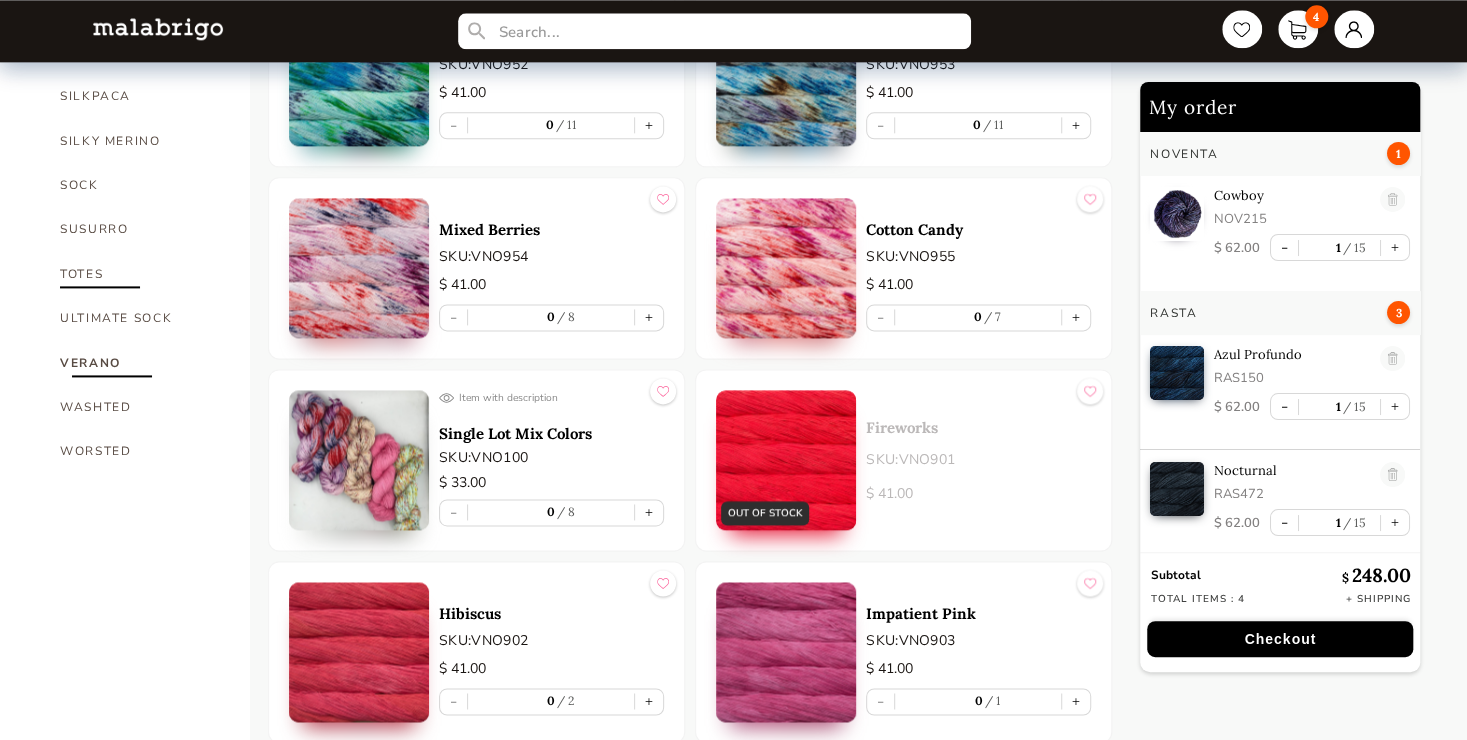 click on "TOTES" at bounding box center (140, 274) 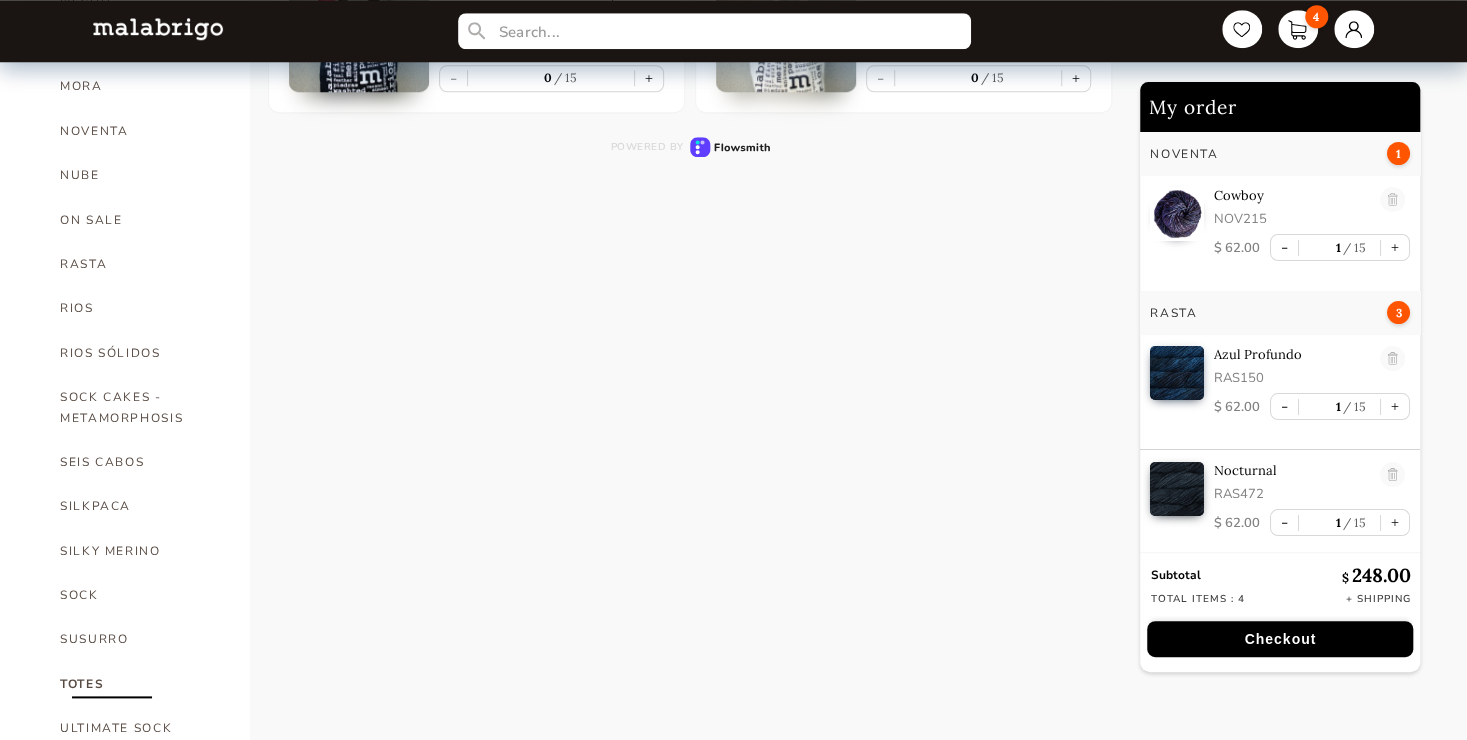 scroll, scrollTop: 907, scrollLeft: 0, axis: vertical 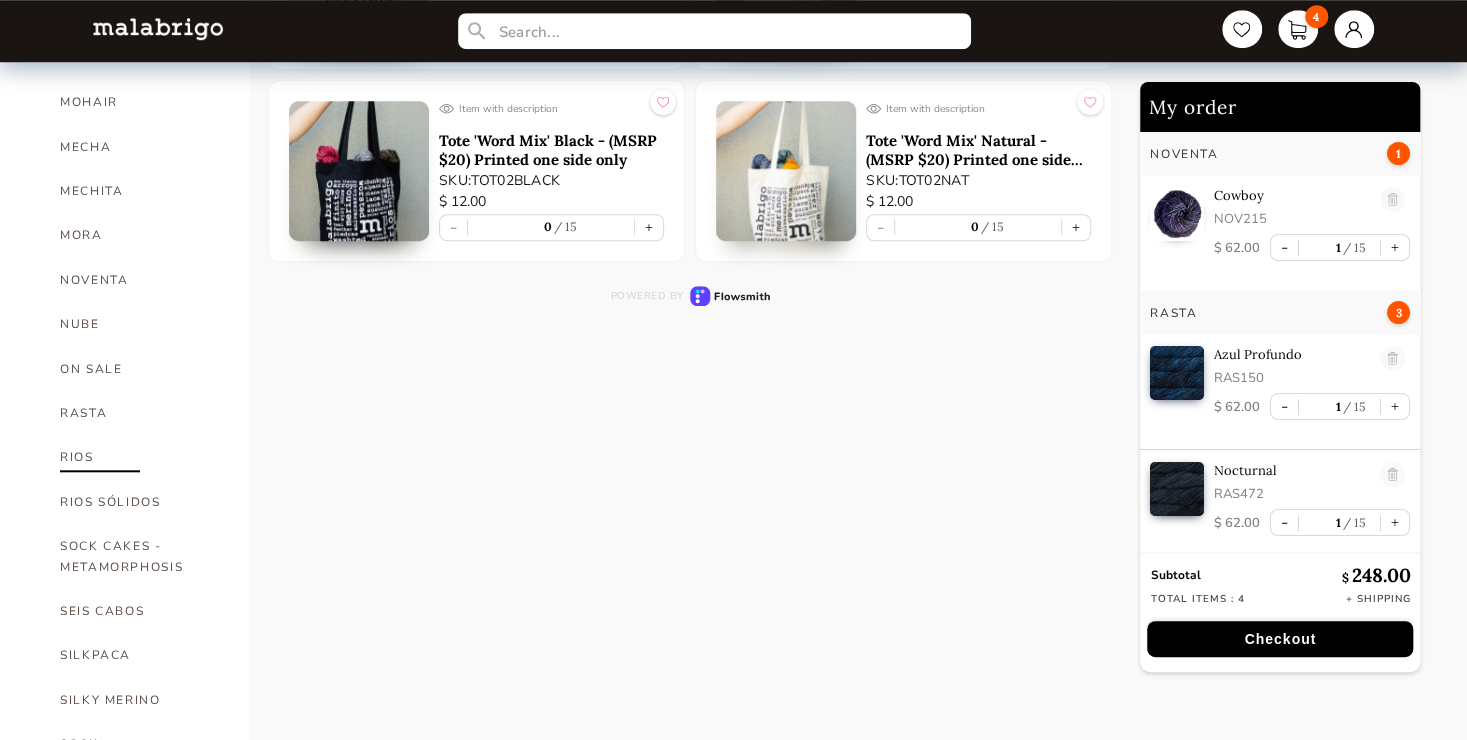 click on "RIOS" at bounding box center [140, 457] 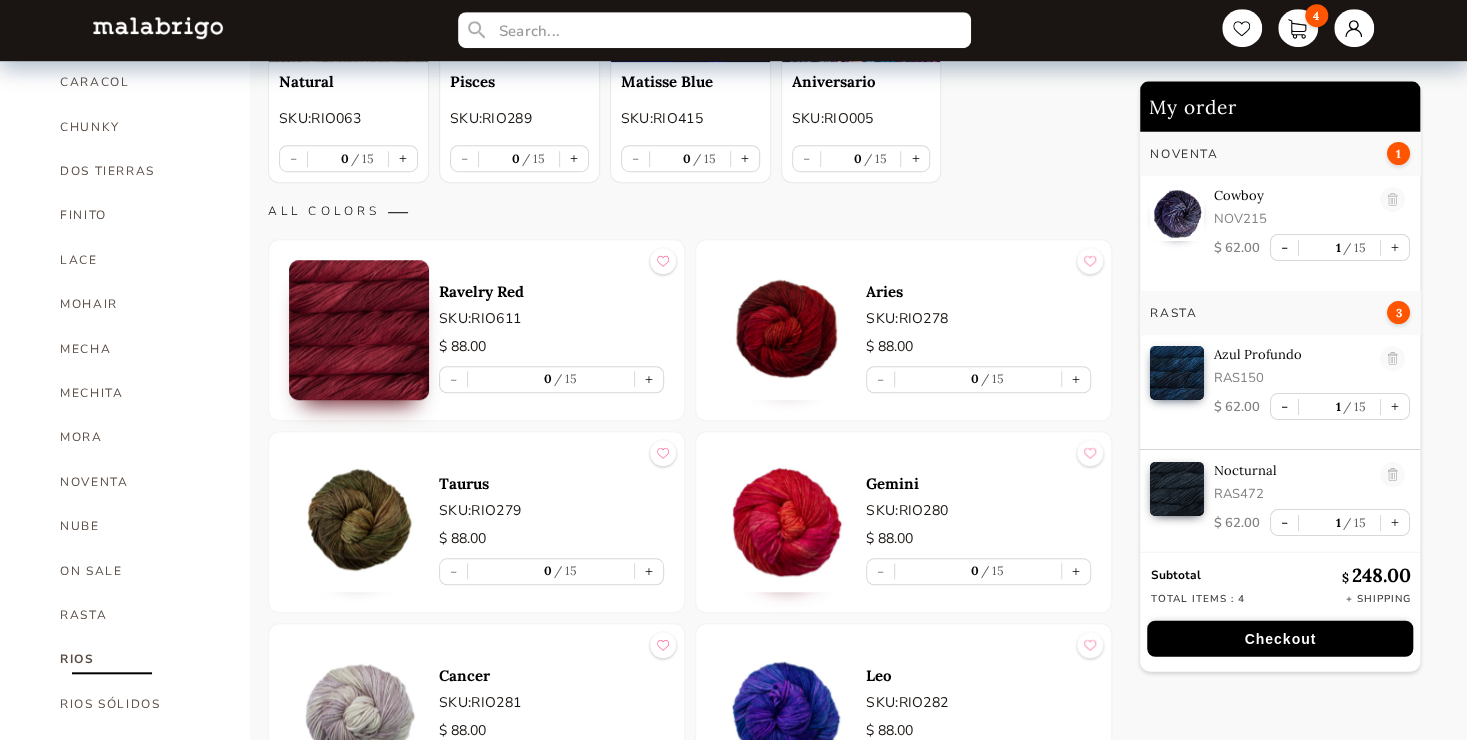 scroll, scrollTop: 760, scrollLeft: 0, axis: vertical 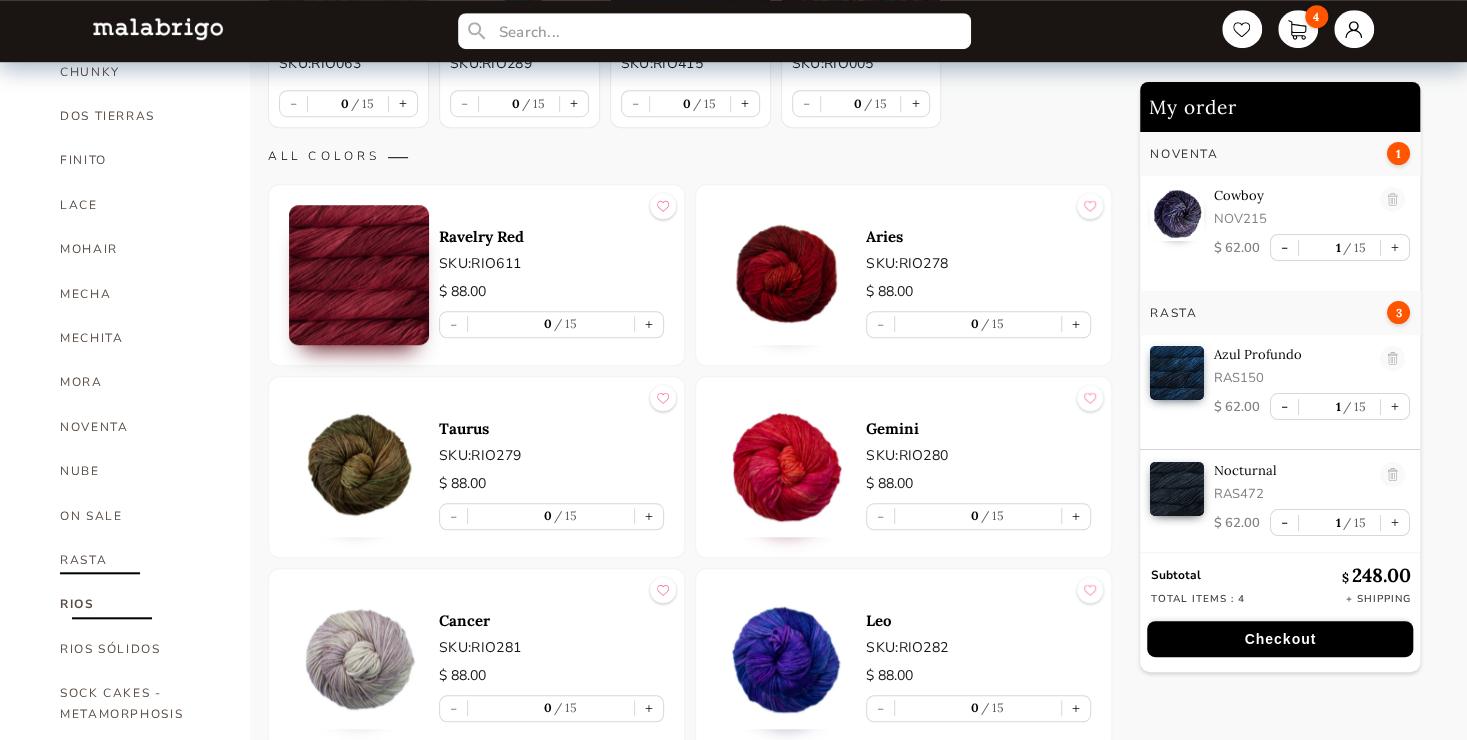 click on "RASTA" at bounding box center [140, 560] 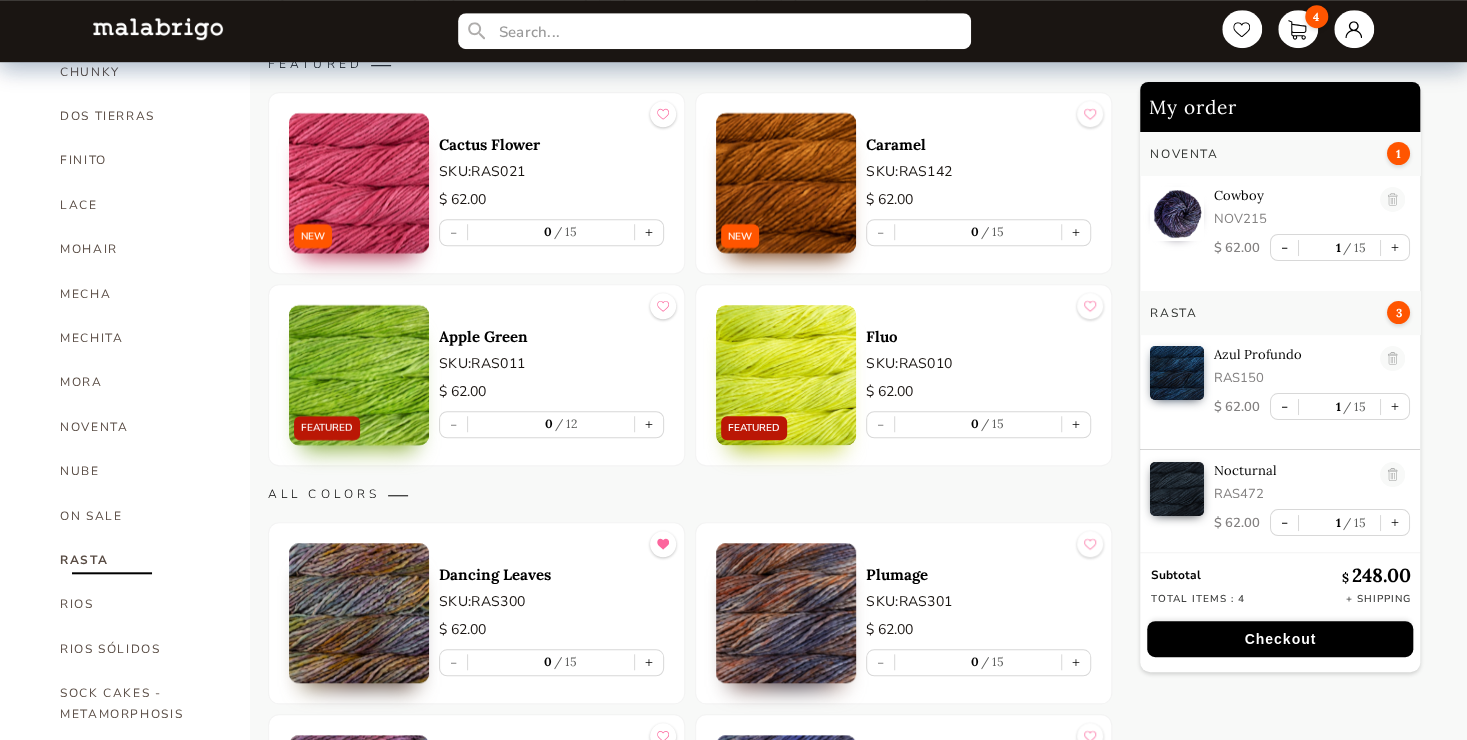 scroll, scrollTop: 907, scrollLeft: 0, axis: vertical 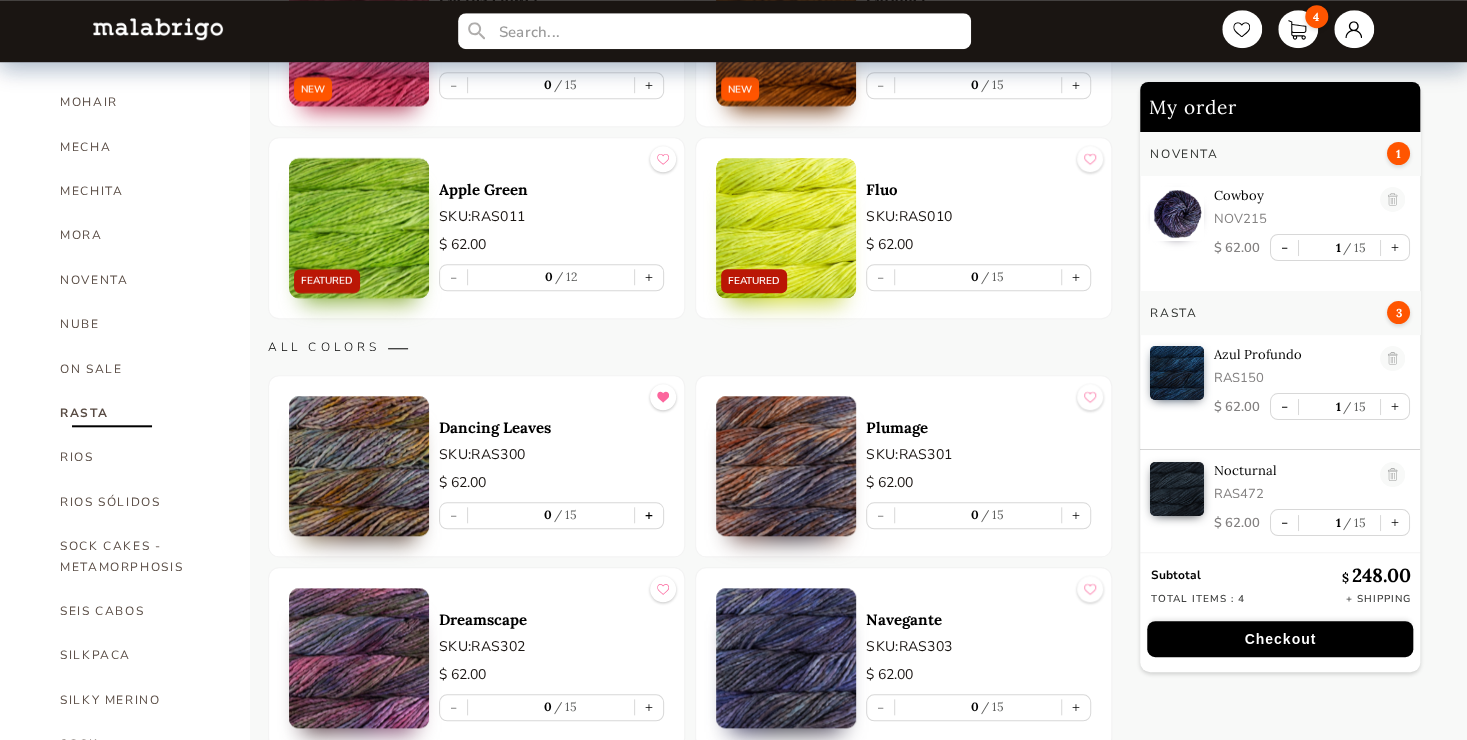 click on "+" at bounding box center [649, 515] 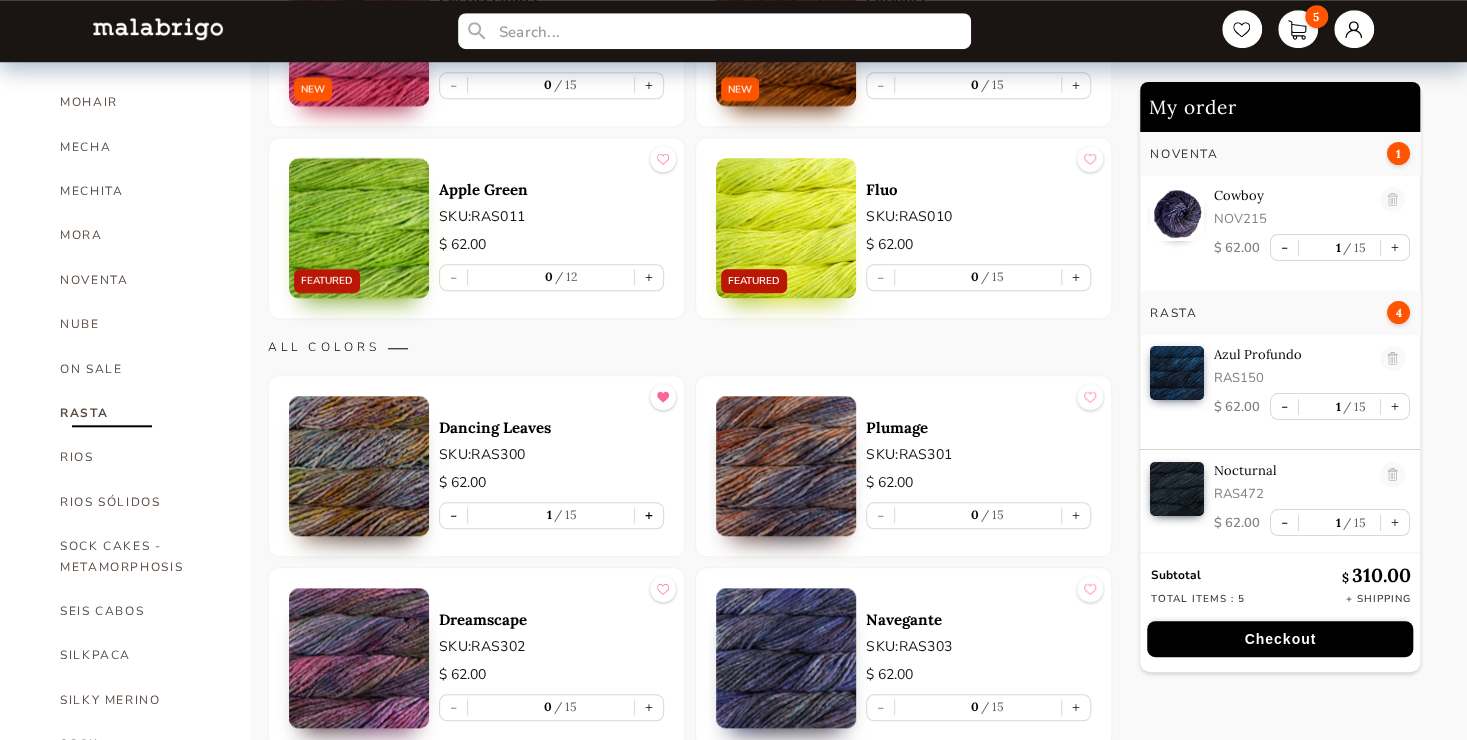 type on "1" 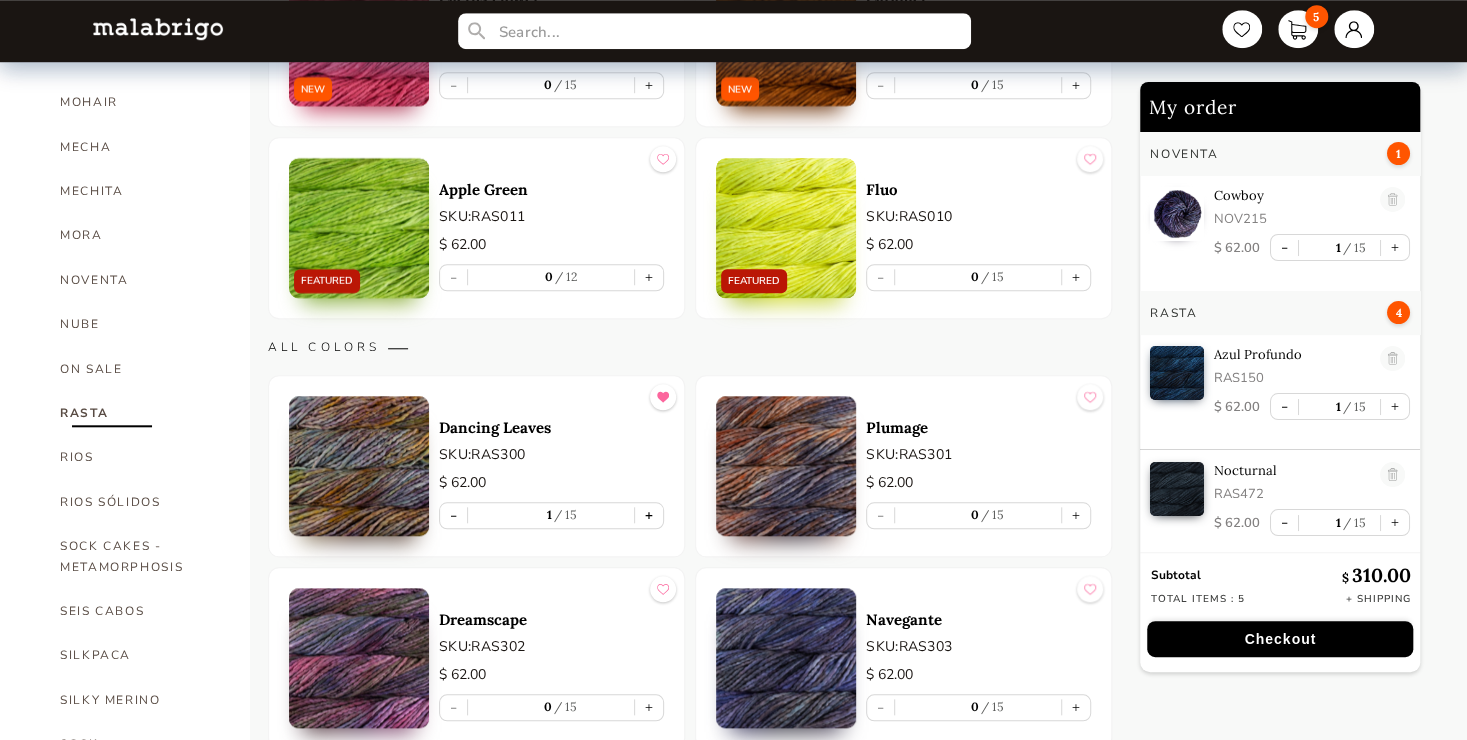 type on "1" 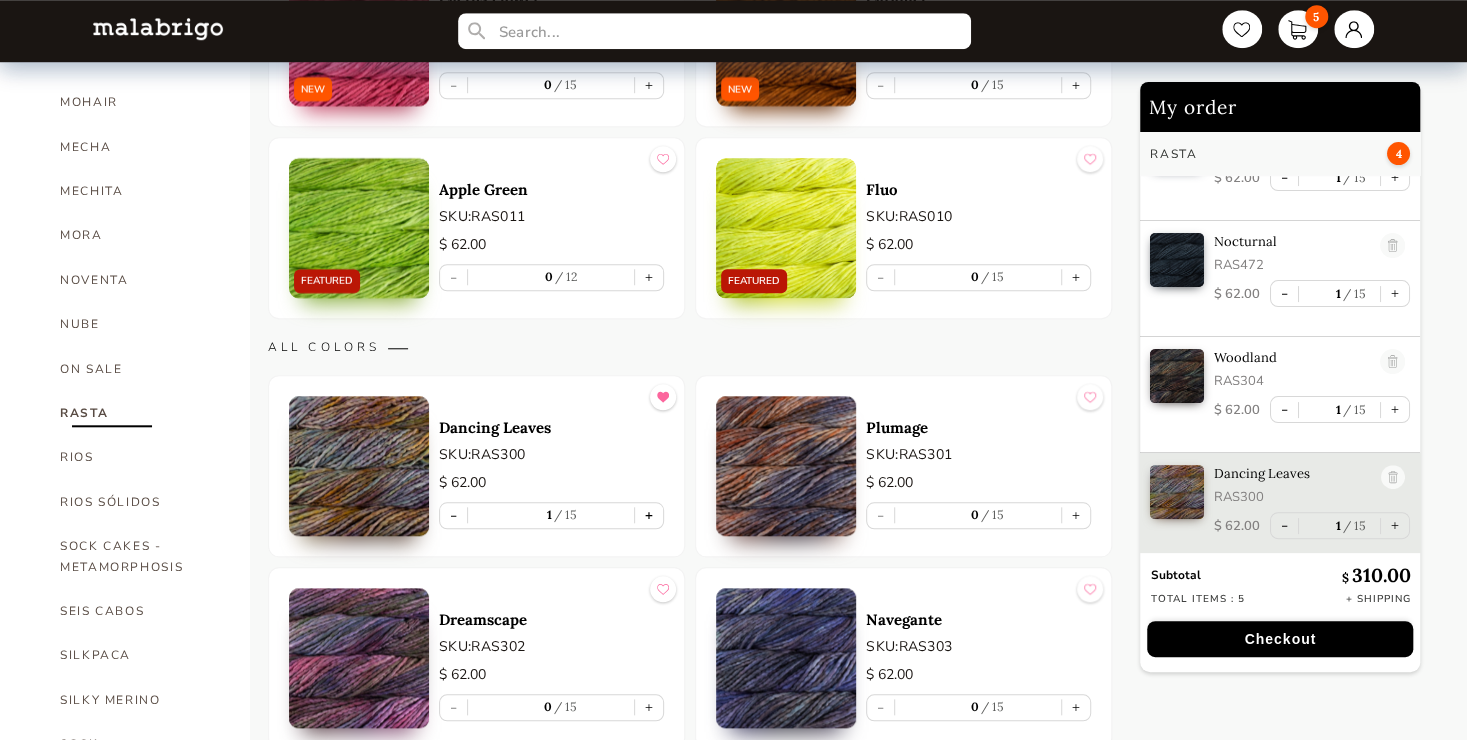 scroll, scrollTop: 230, scrollLeft: 0, axis: vertical 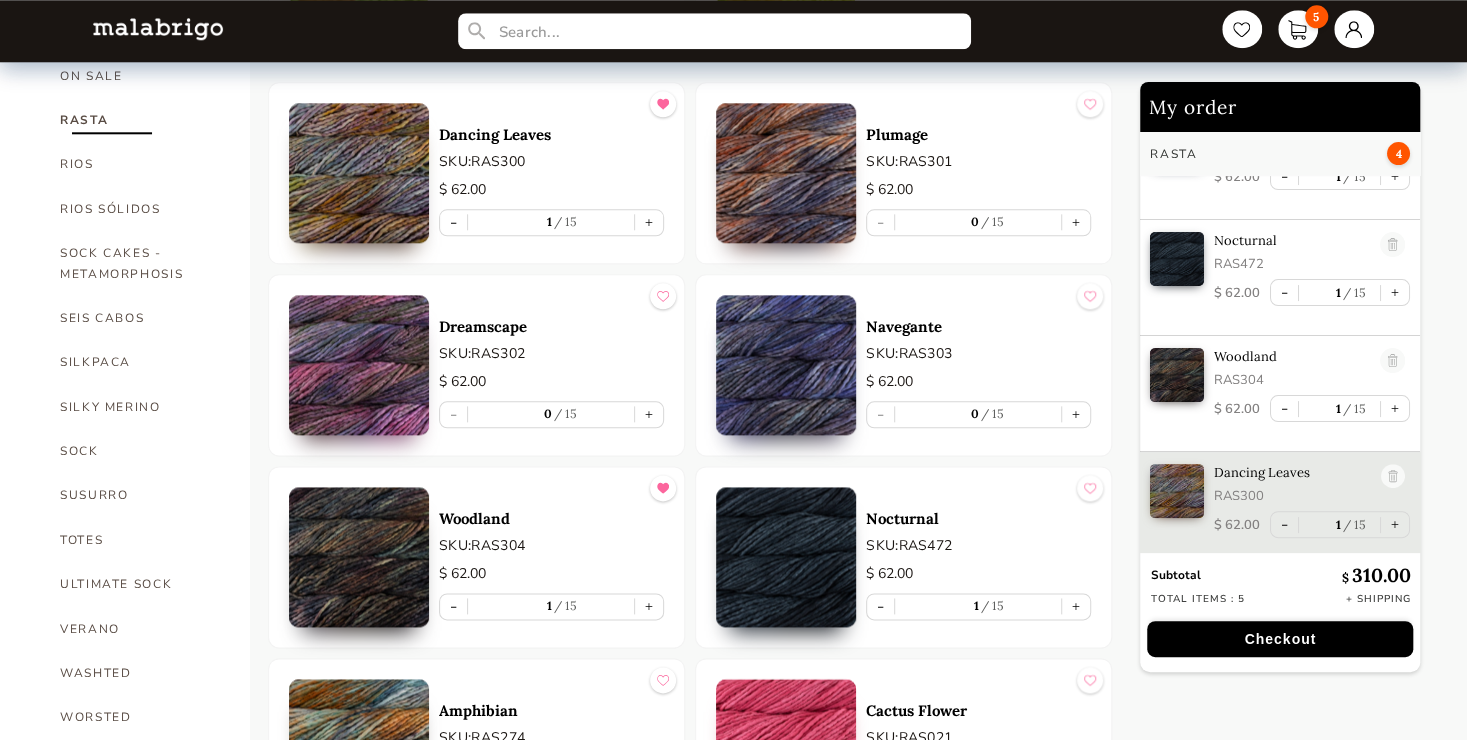 click at bounding box center (1090, 488) 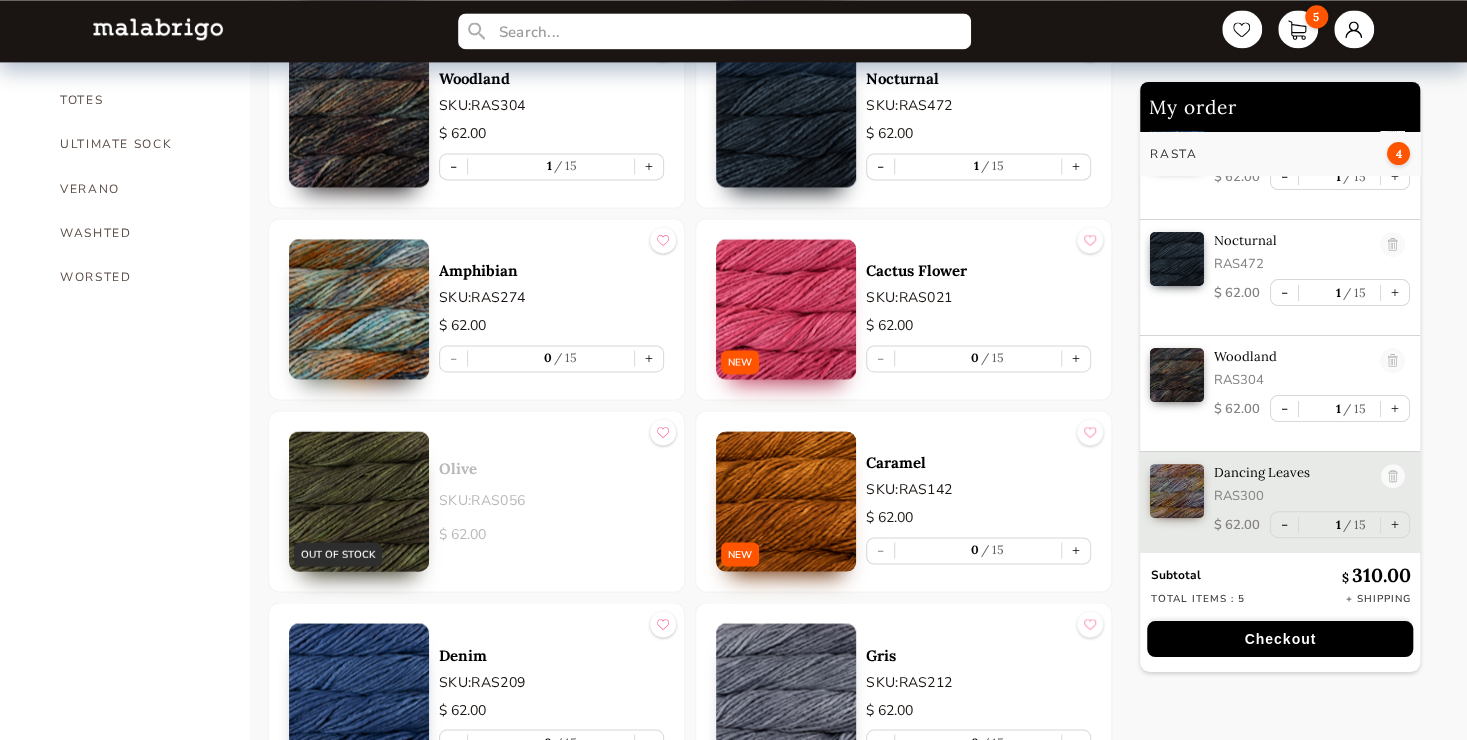 scroll, scrollTop: 1787, scrollLeft: 0, axis: vertical 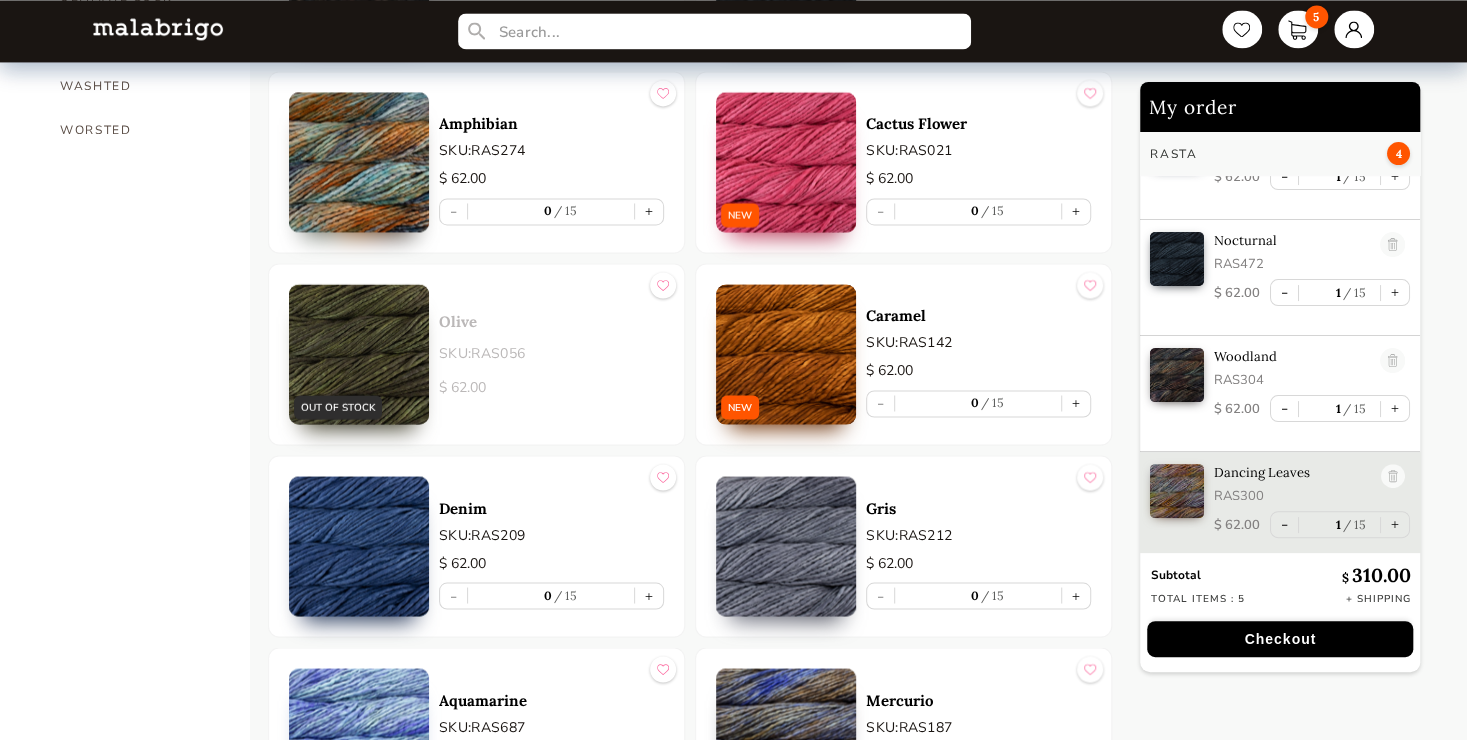 click at bounding box center [663, 285] 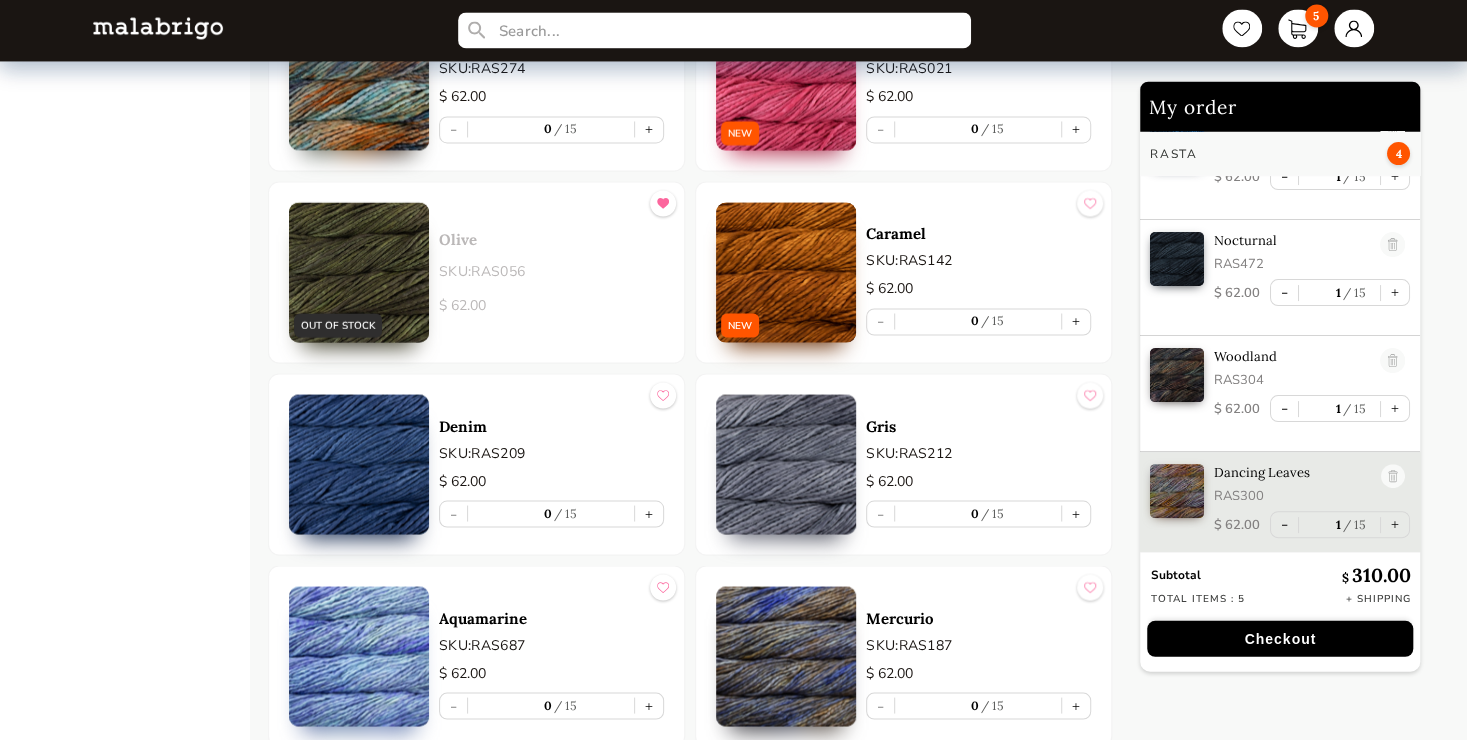 scroll, scrollTop: 1934, scrollLeft: 0, axis: vertical 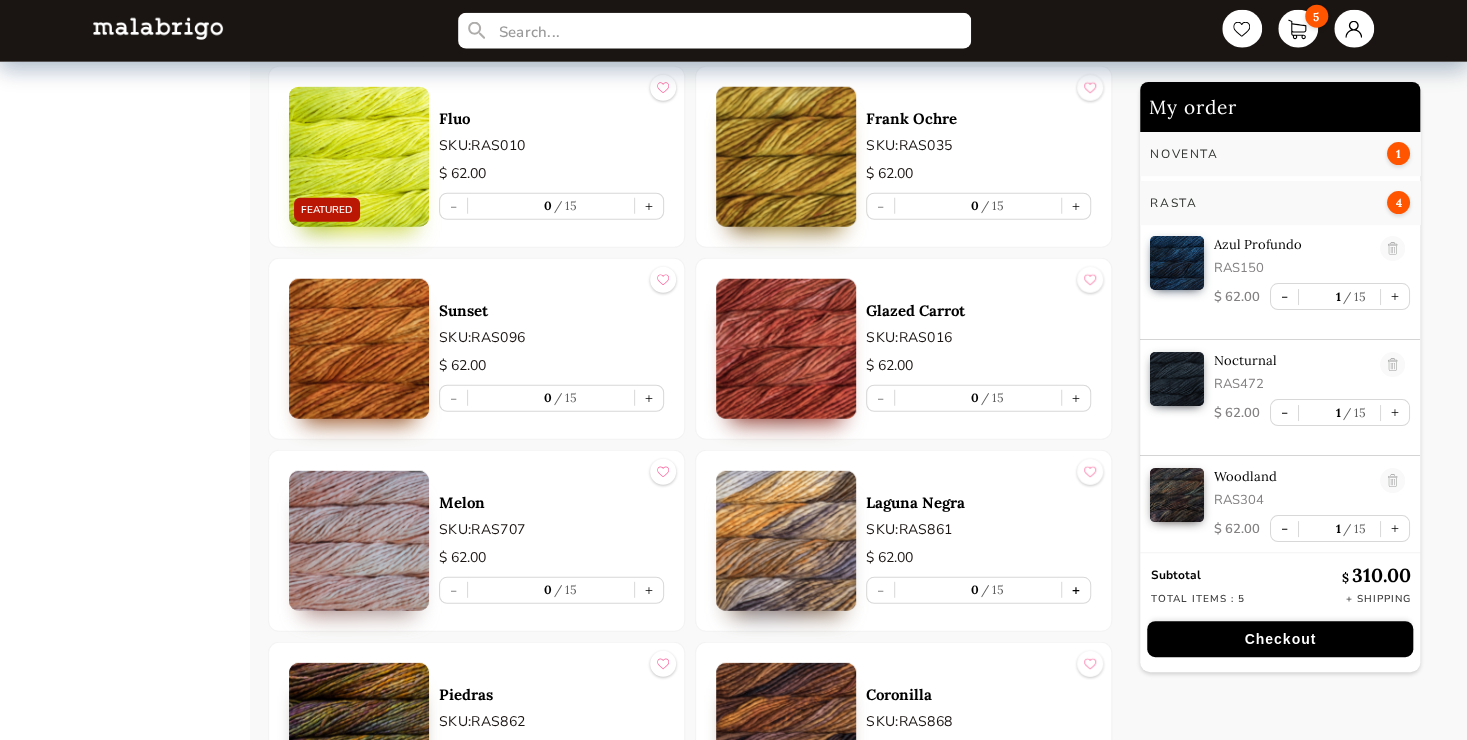 click on "+" at bounding box center [1076, 590] 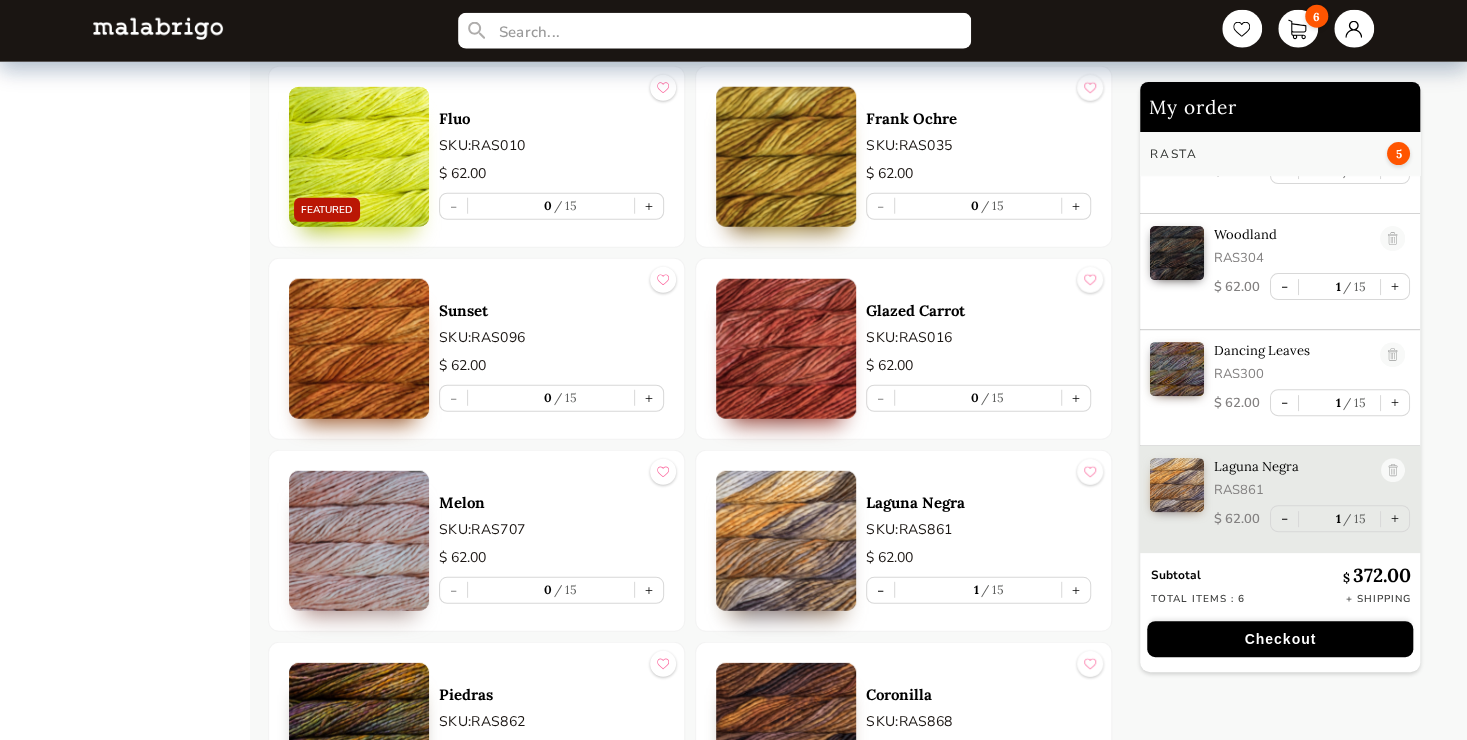 scroll, scrollTop: 353, scrollLeft: 0, axis: vertical 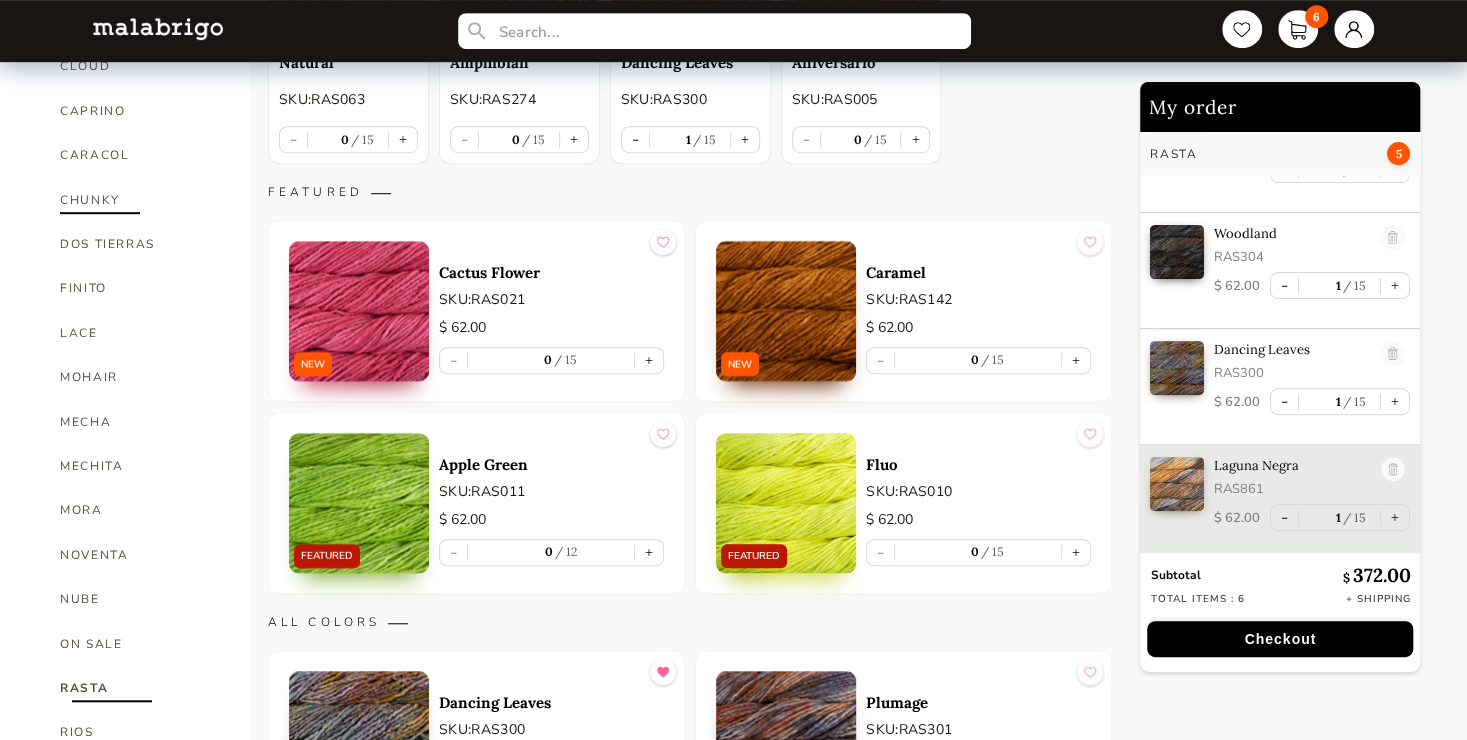 click on "CHUNKY" at bounding box center [140, 200] 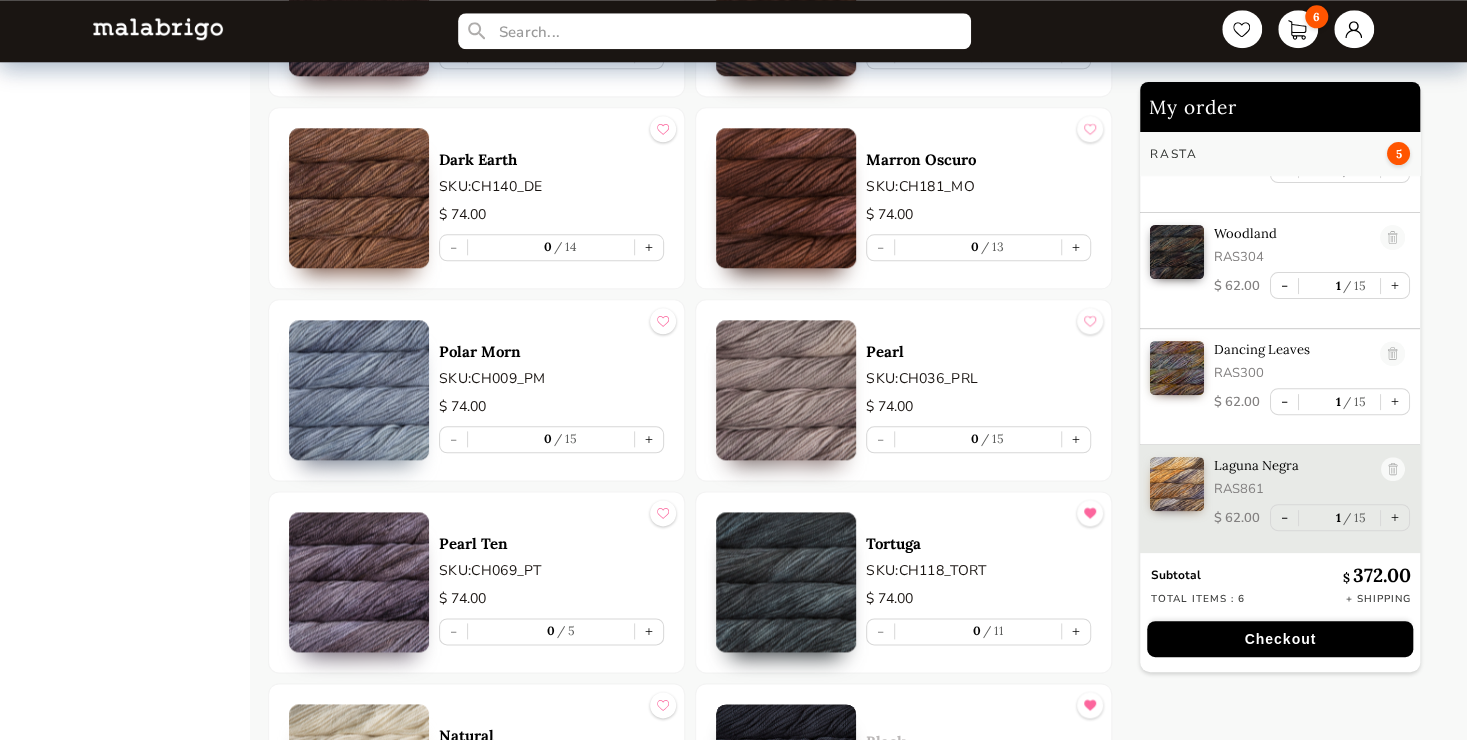 scroll, scrollTop: 6117, scrollLeft: 0, axis: vertical 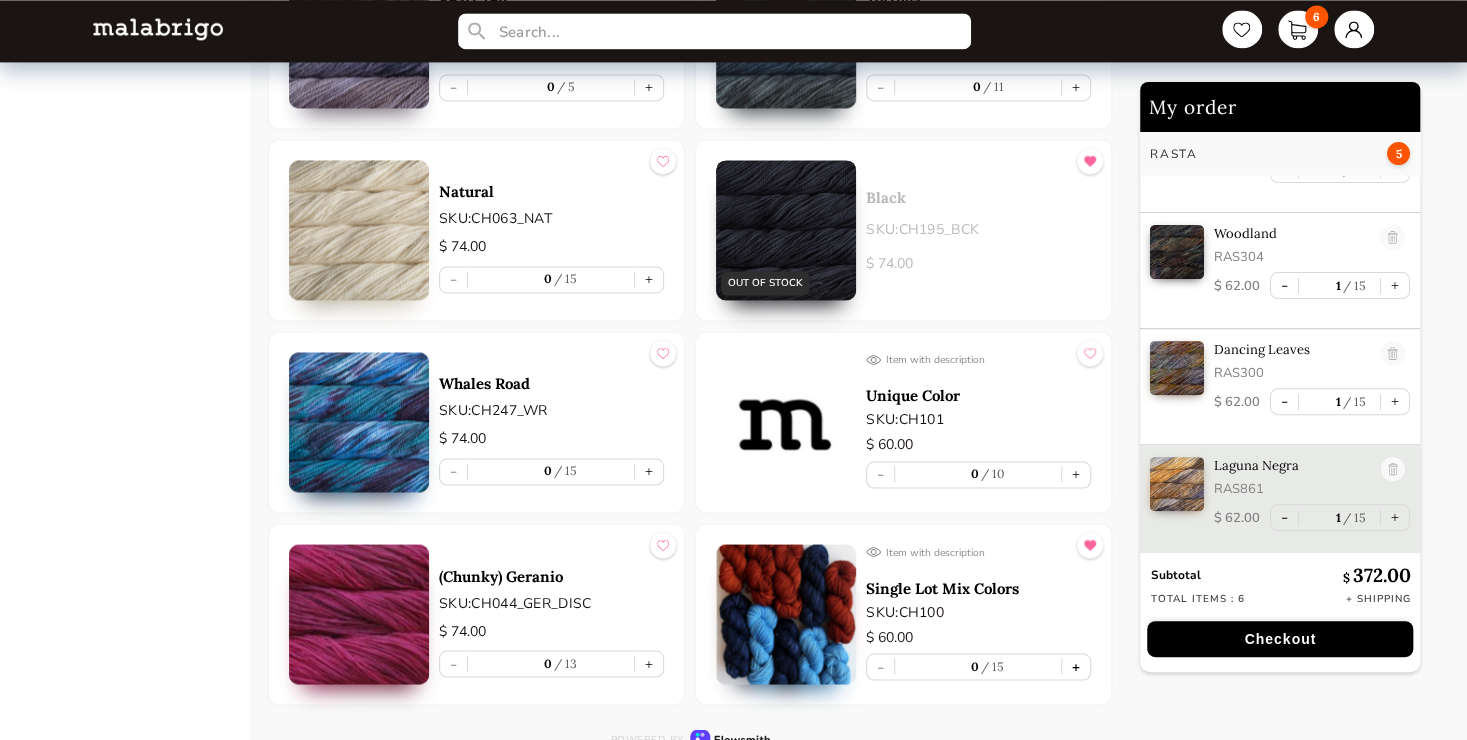 click on "+" at bounding box center (1076, 666) 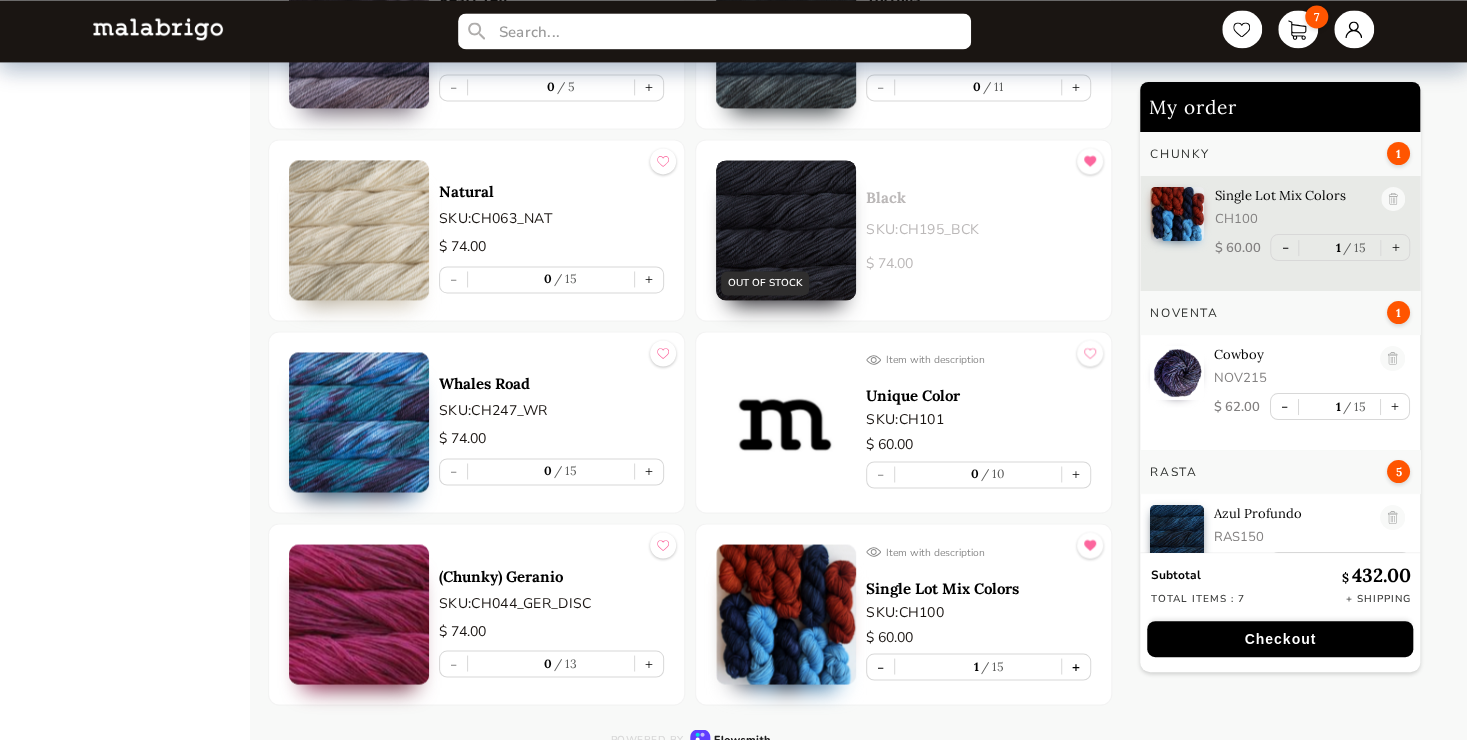 scroll, scrollTop: 0, scrollLeft: 0, axis: both 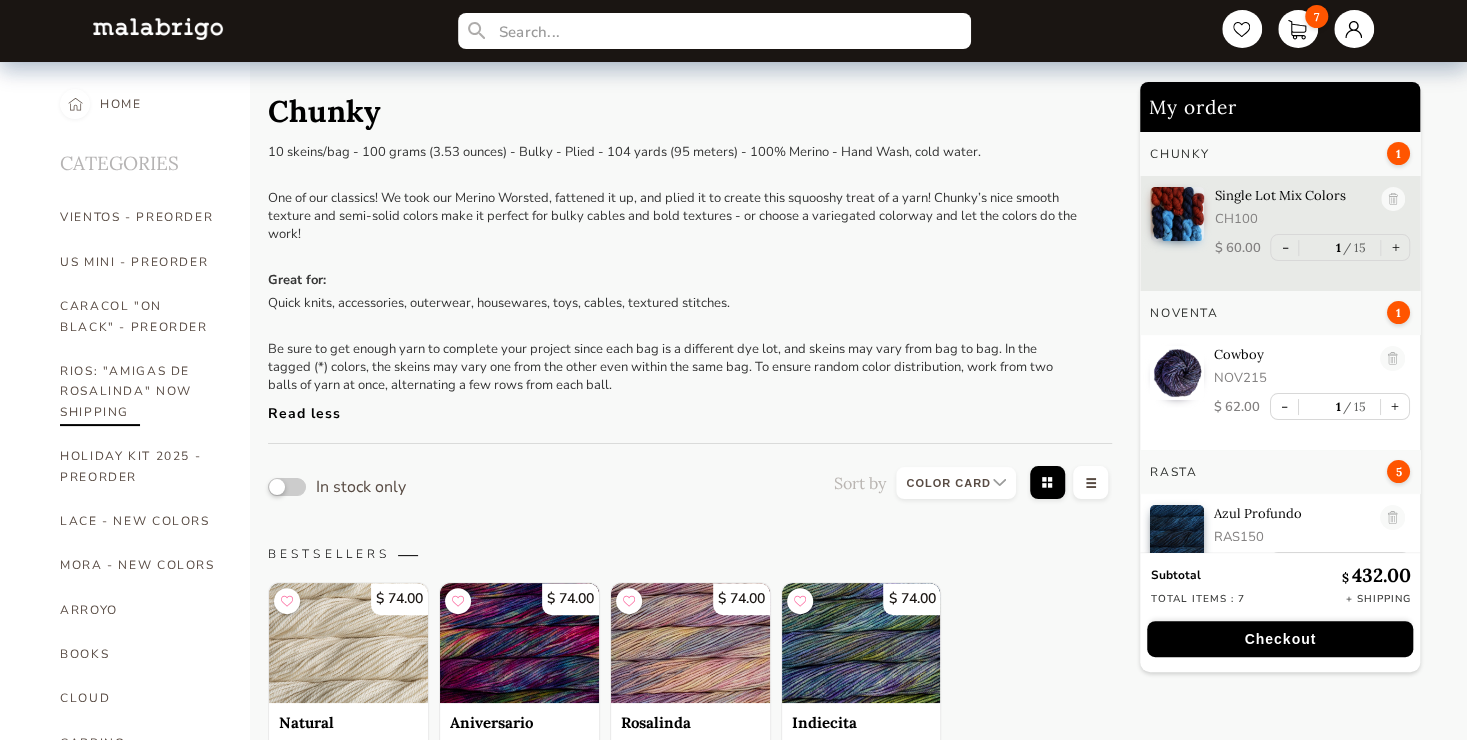 click on "RIOS: "AMIGAS DE ROSALINDA"  NOW SHIPPING" at bounding box center [140, 391] 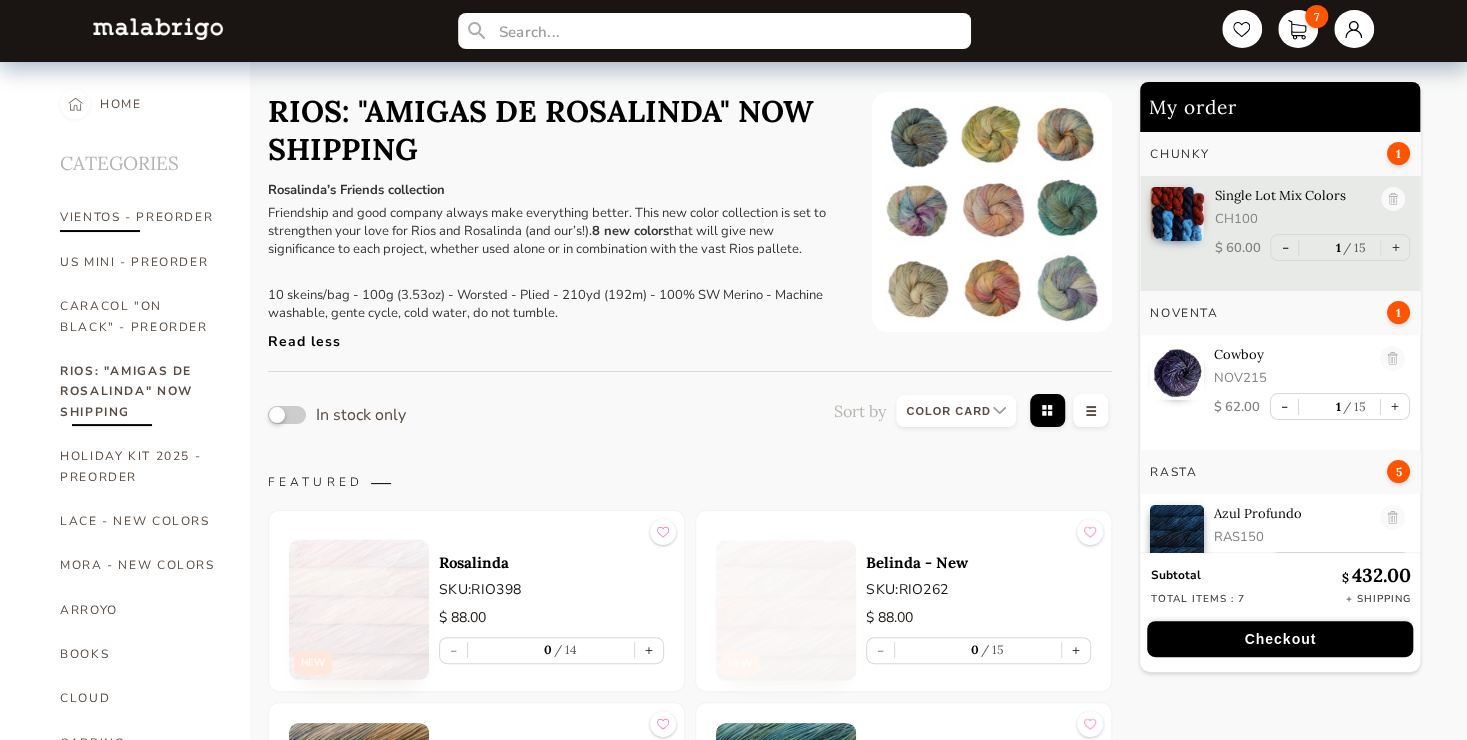 click on "VIENTOS - PREORDER" at bounding box center [140, 217] 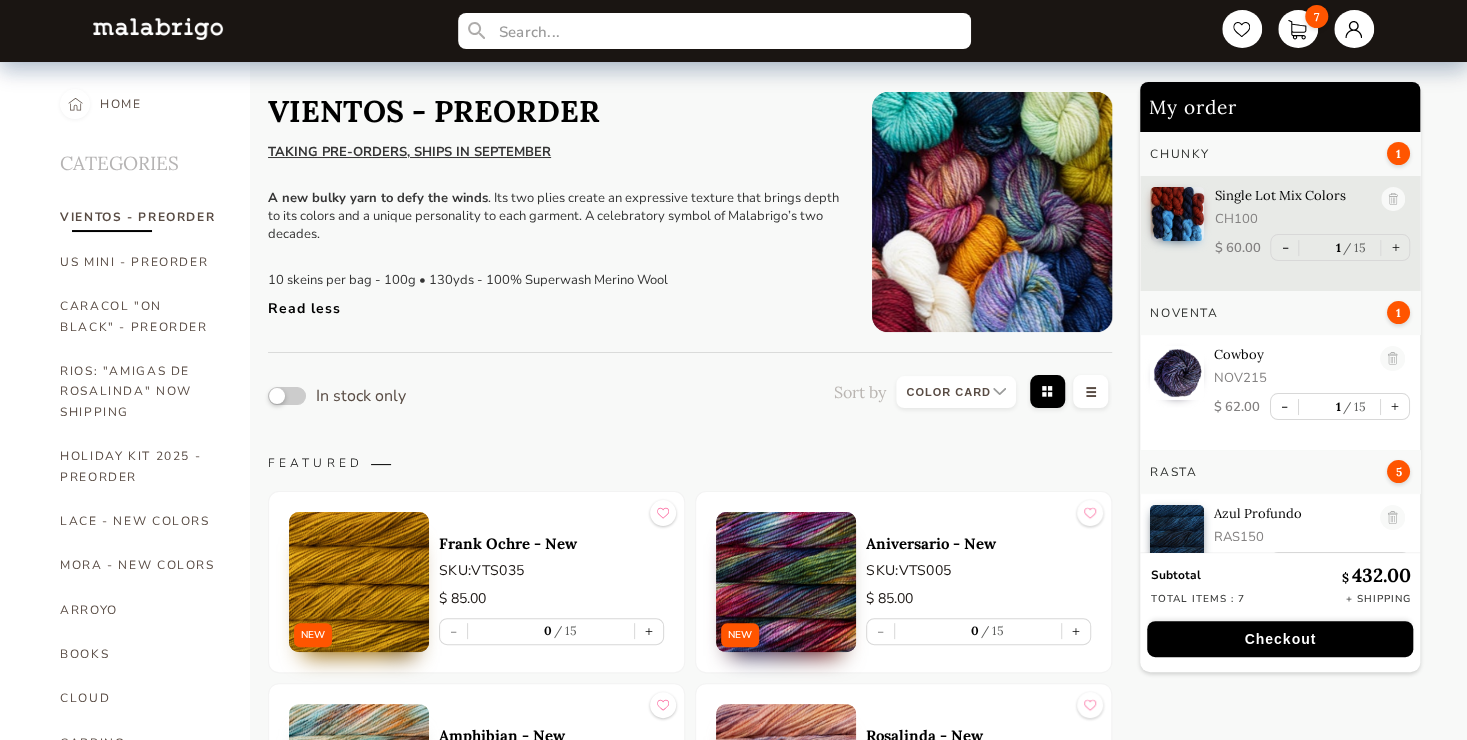 click at bounding box center [992, 212] 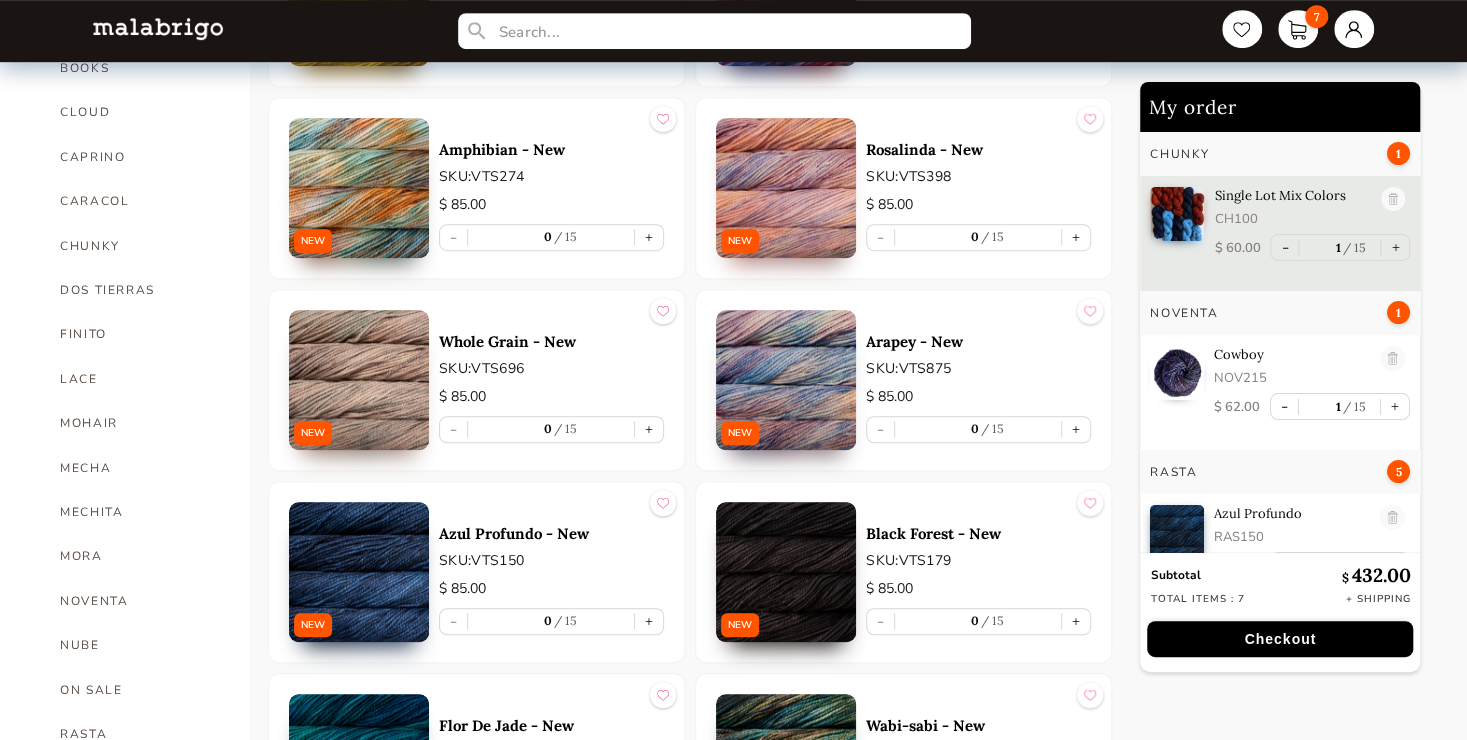 scroll, scrollTop: 733, scrollLeft: 0, axis: vertical 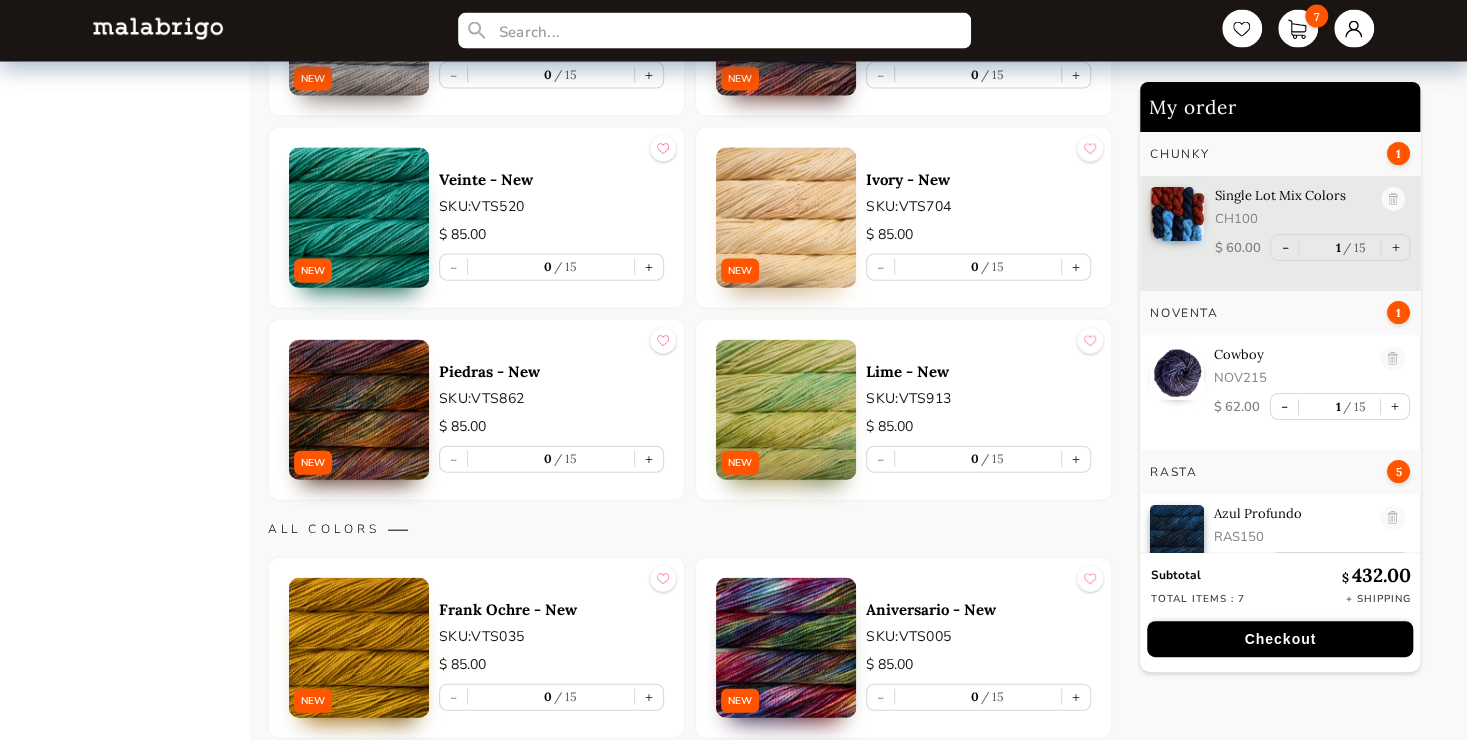 click at bounding box center (359, 410) 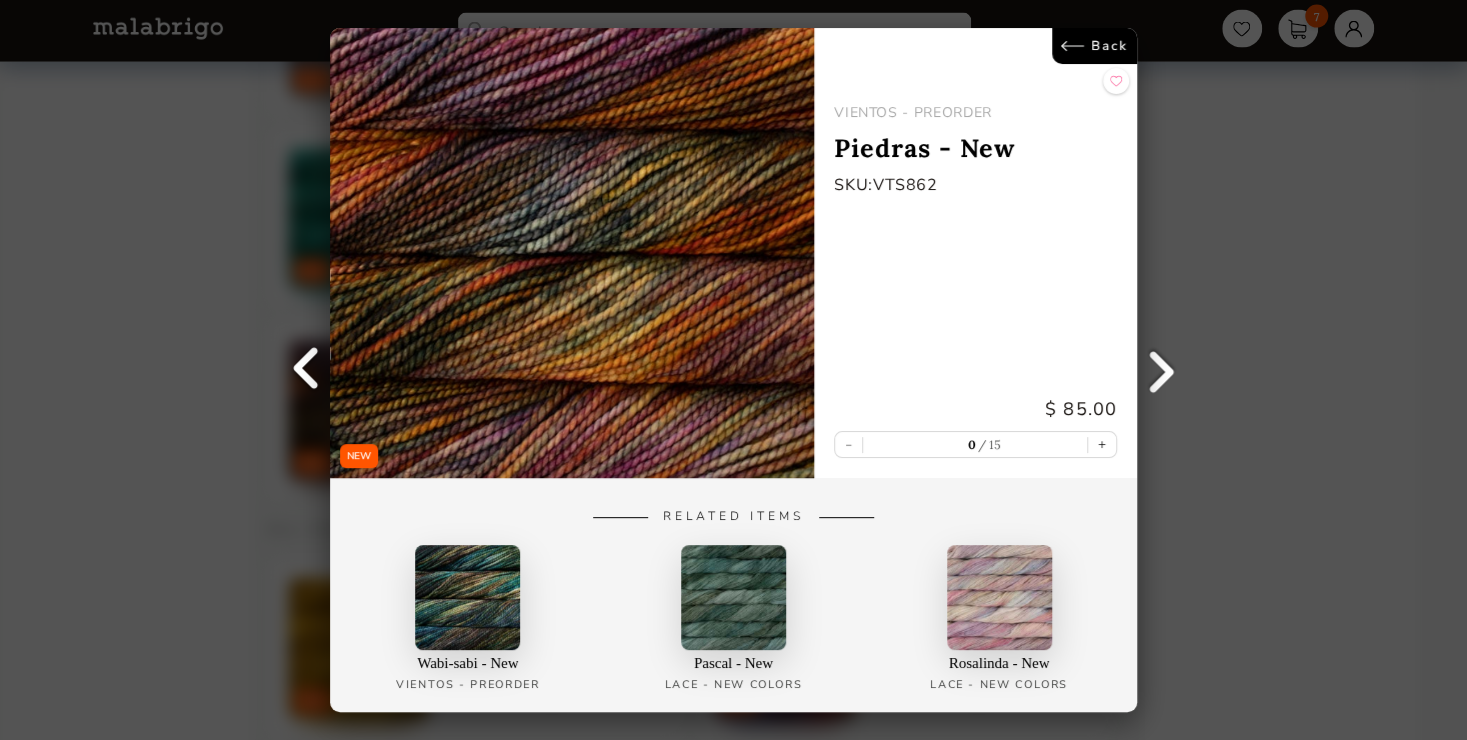 click on "Back" at bounding box center [1094, 46] 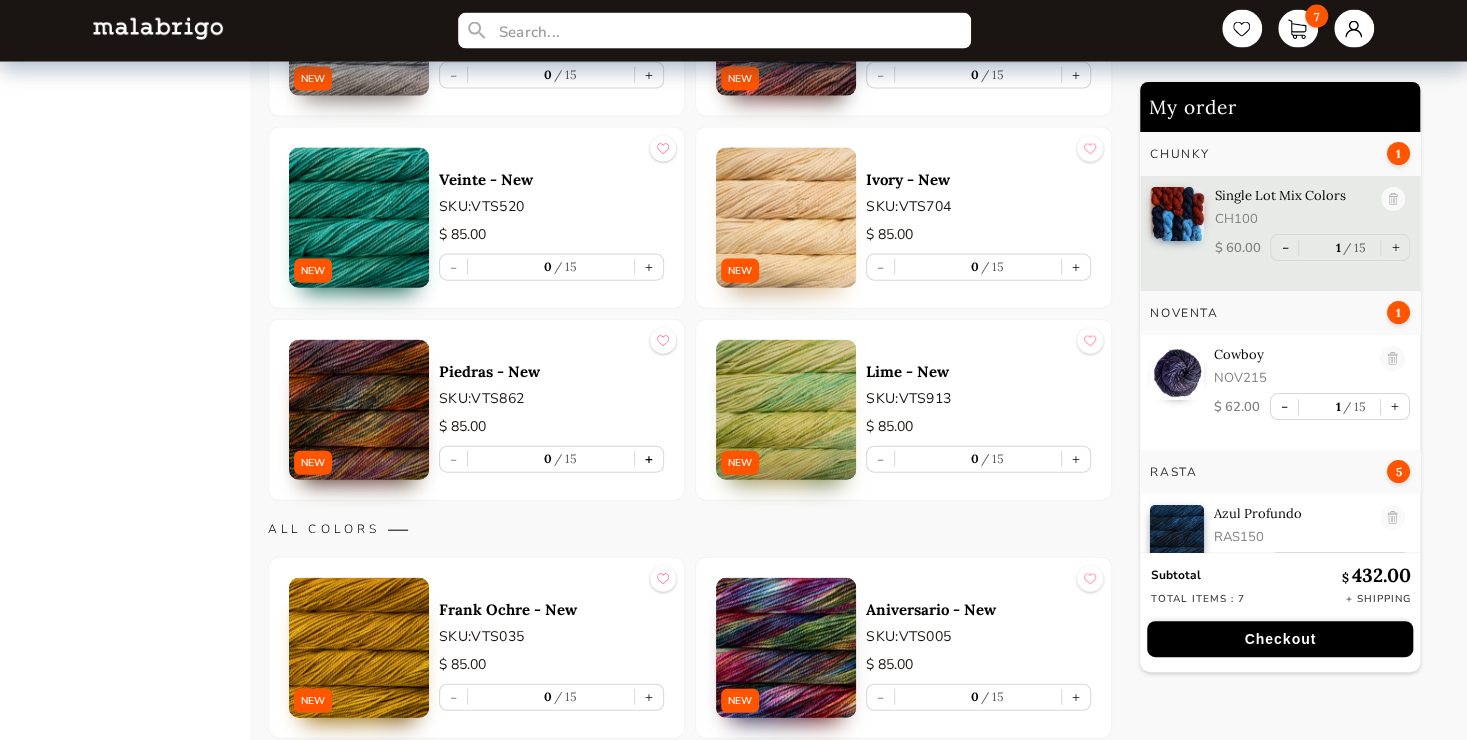 click on "+" at bounding box center (649, 459) 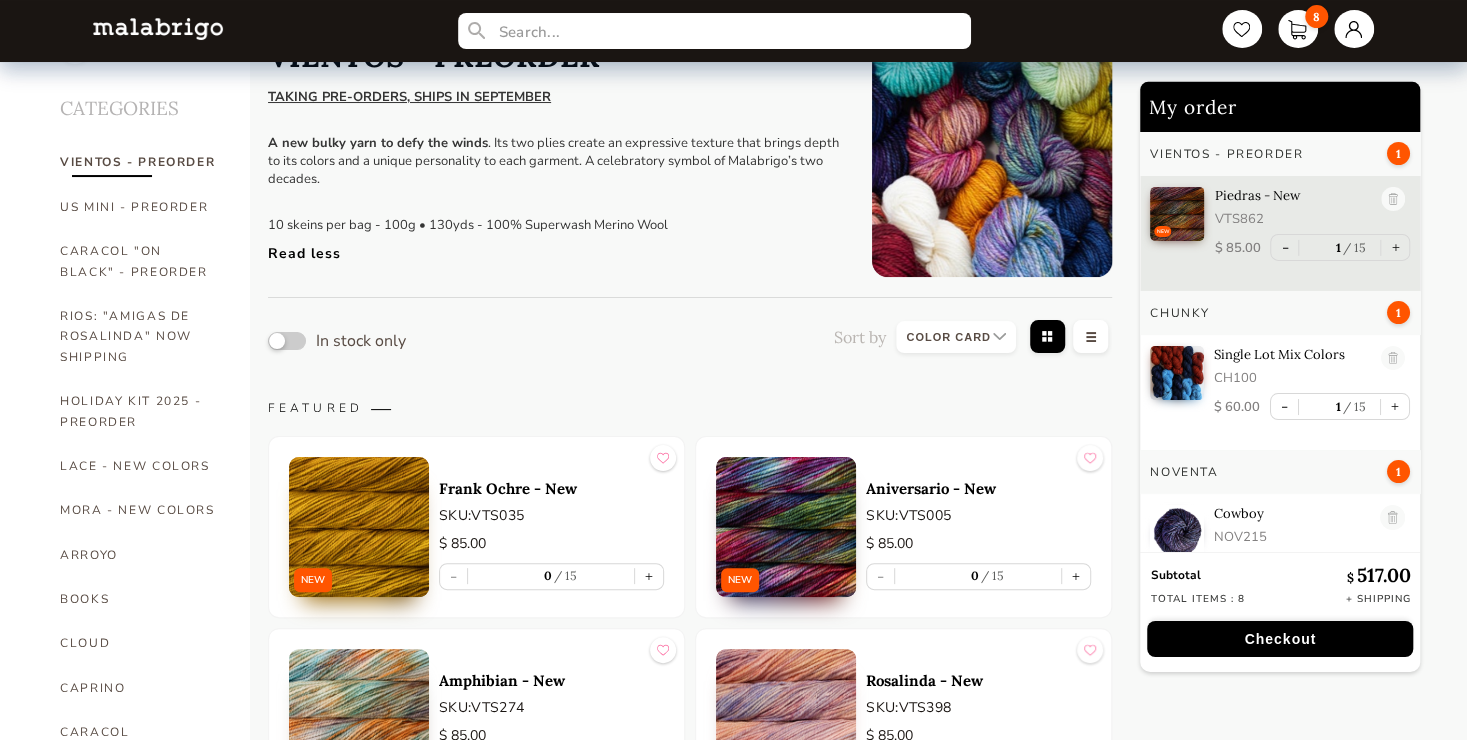 scroll, scrollTop: 0, scrollLeft: 0, axis: both 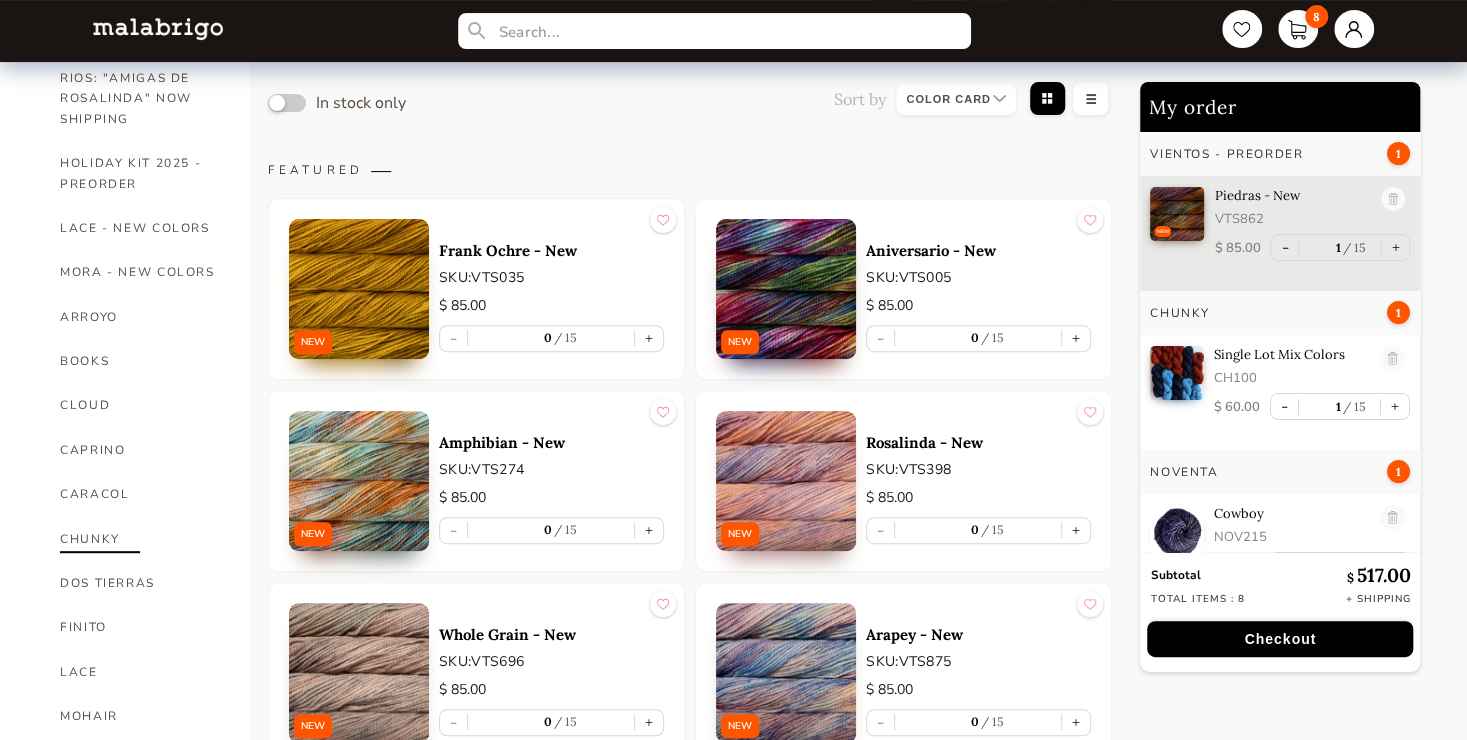 click on "CHUNKY" at bounding box center [140, 539] 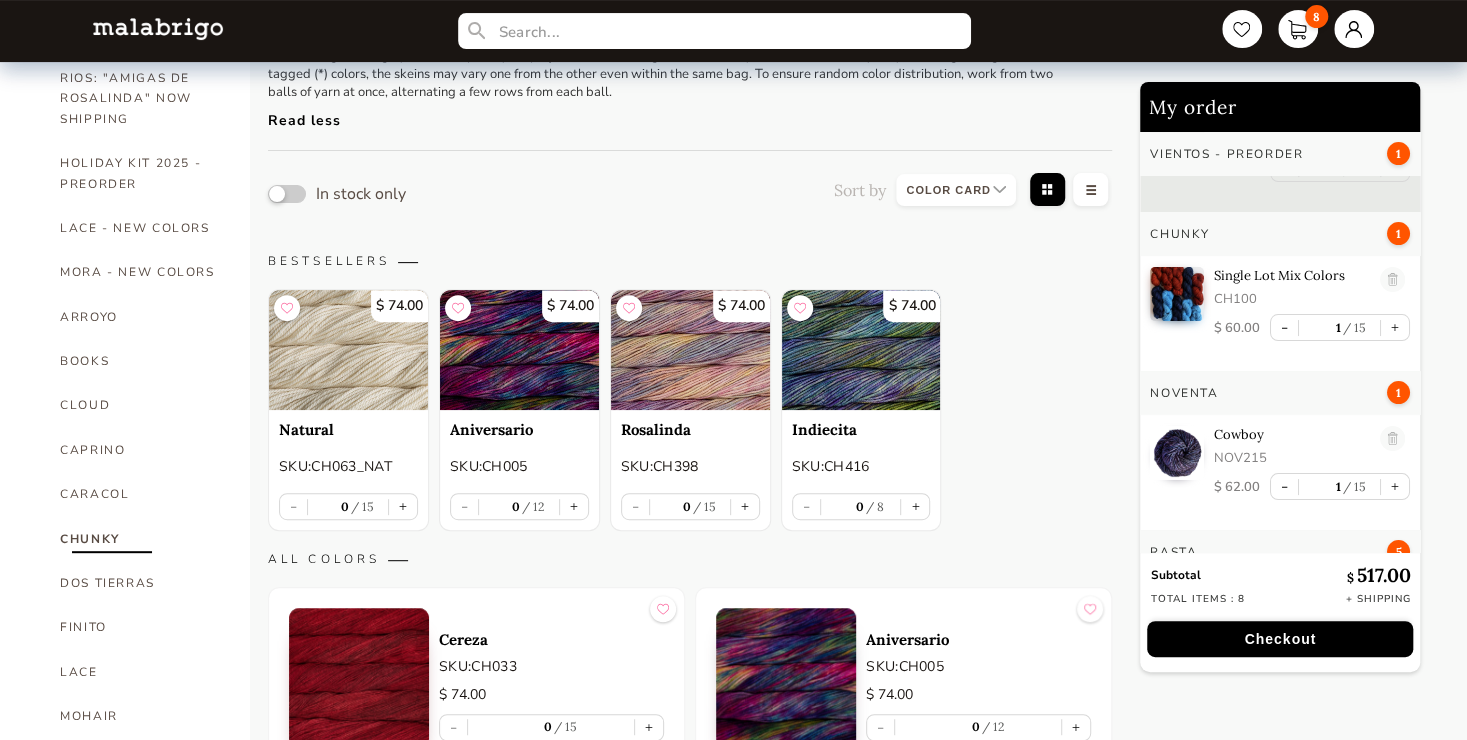 scroll, scrollTop: 110, scrollLeft: 0, axis: vertical 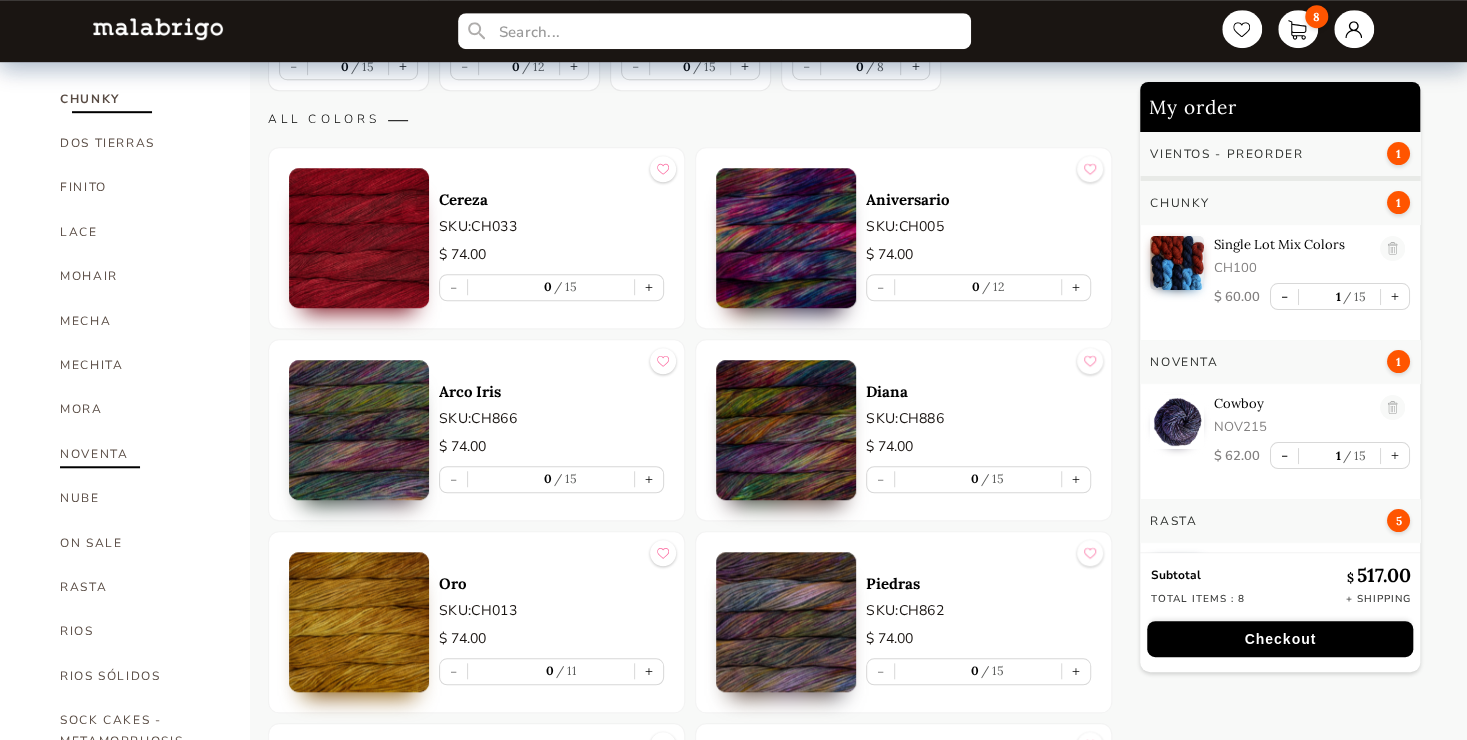 click on "NOVENTA" at bounding box center (140, 454) 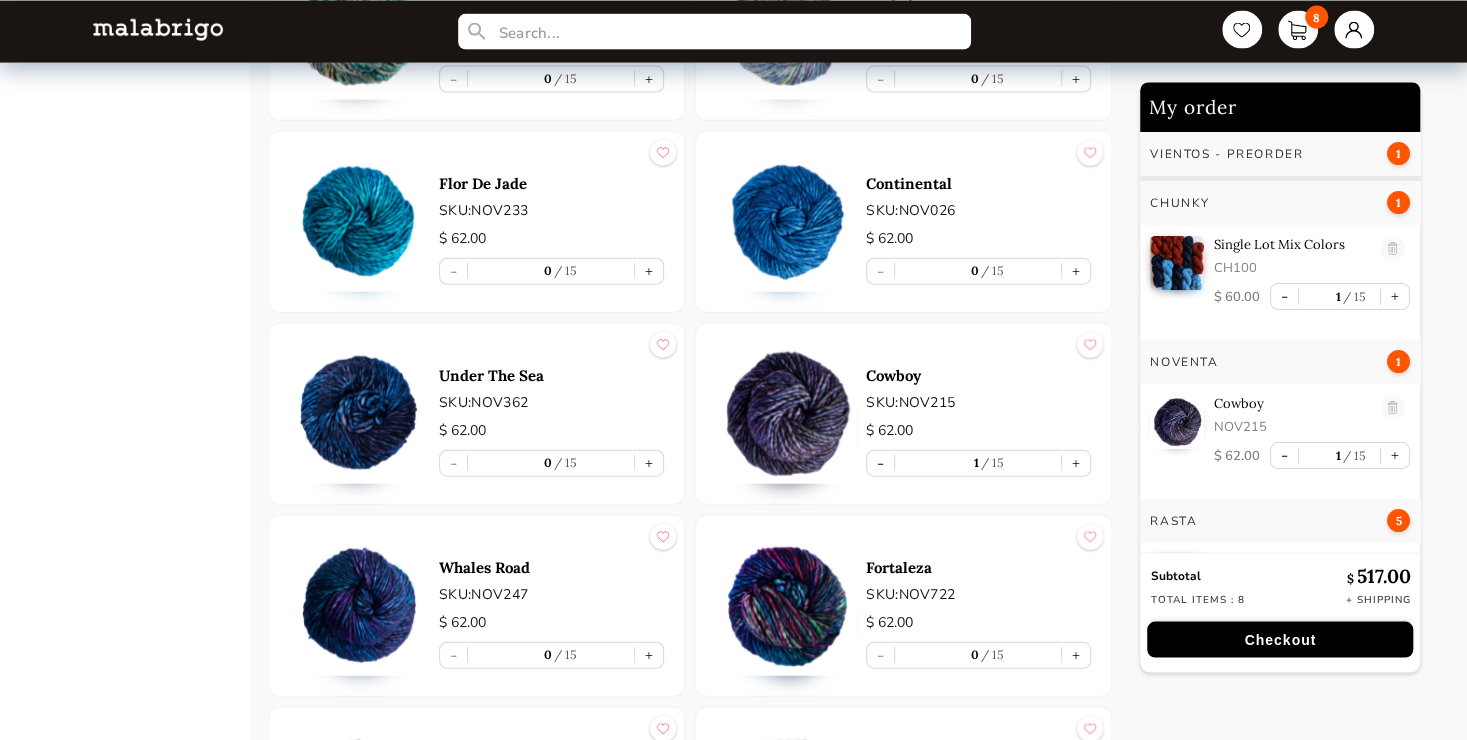 scroll, scrollTop: 2640, scrollLeft: 0, axis: vertical 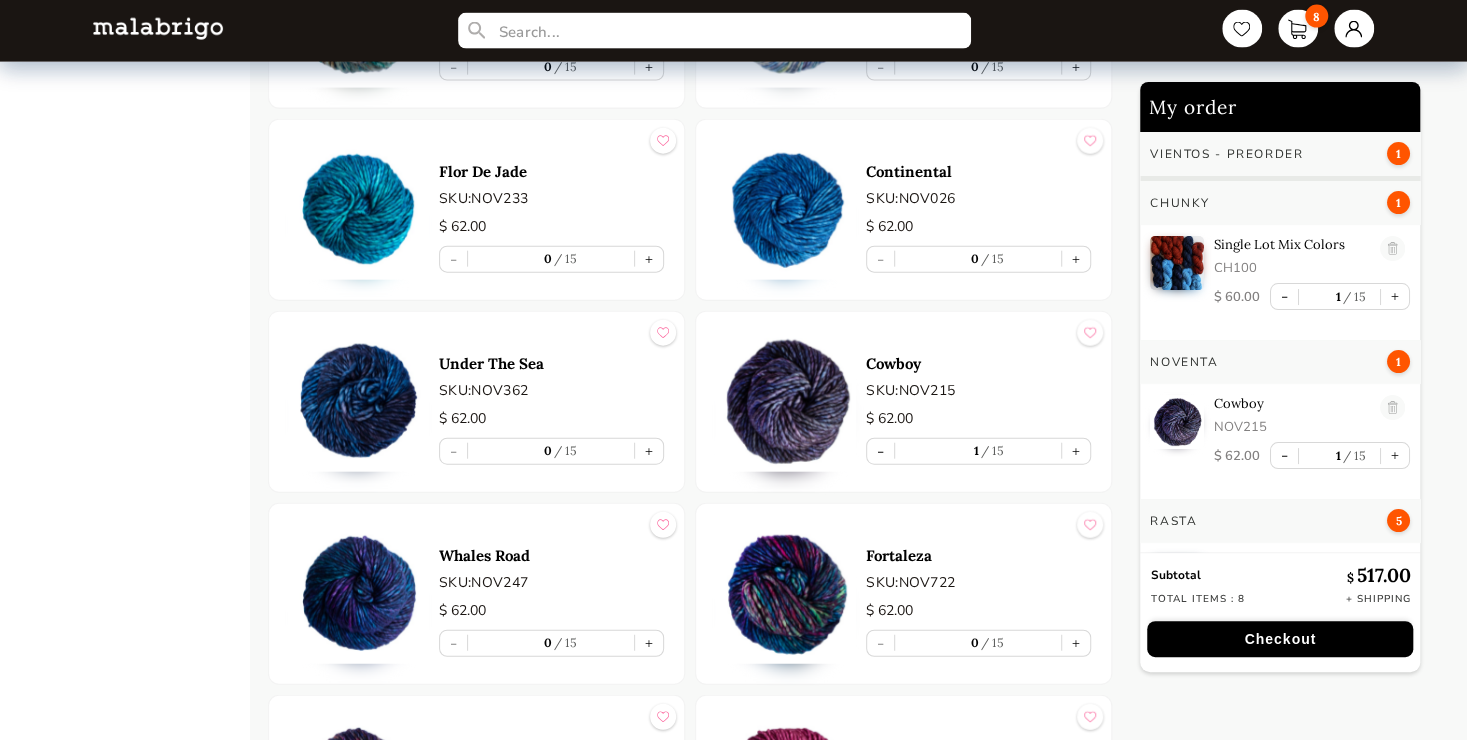 click at bounding box center [786, 402] 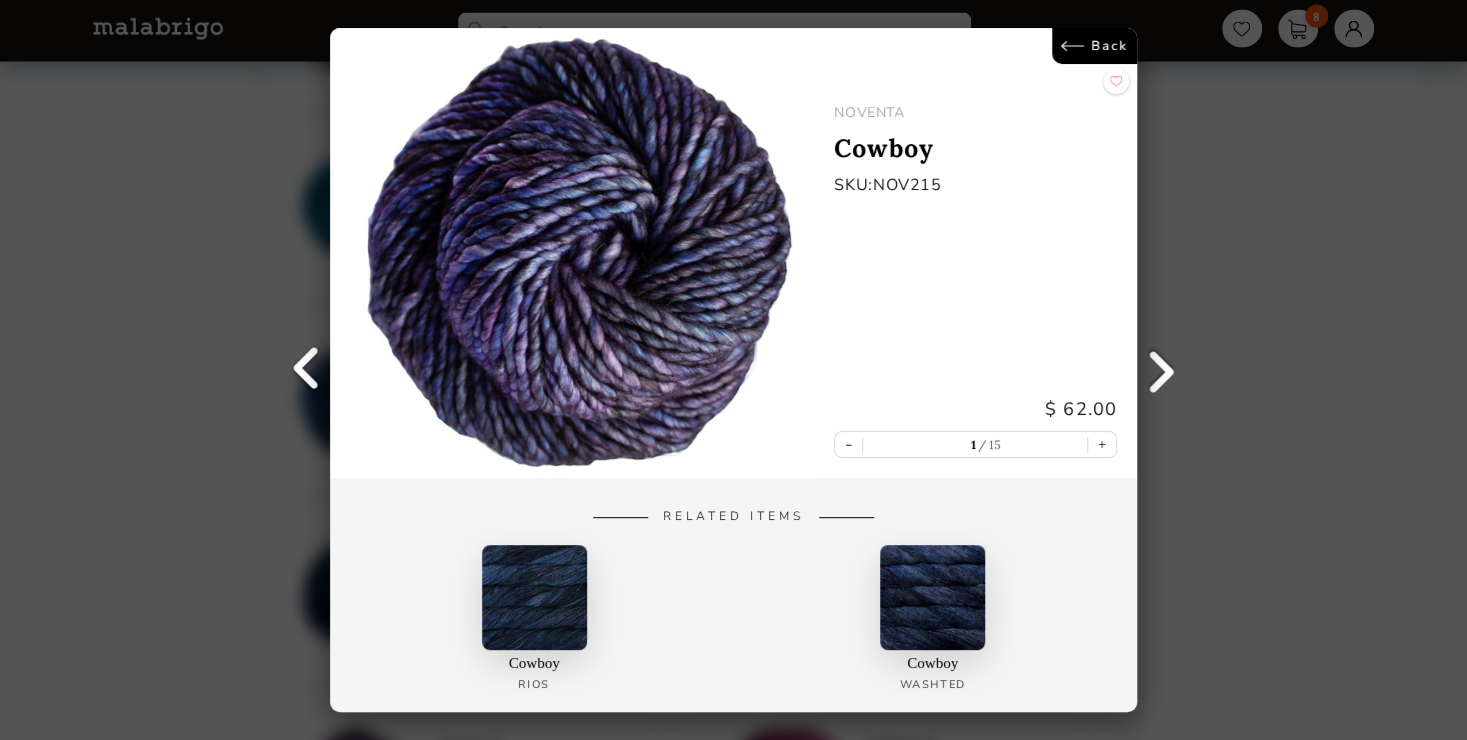 click on "Back" at bounding box center (1094, 46) 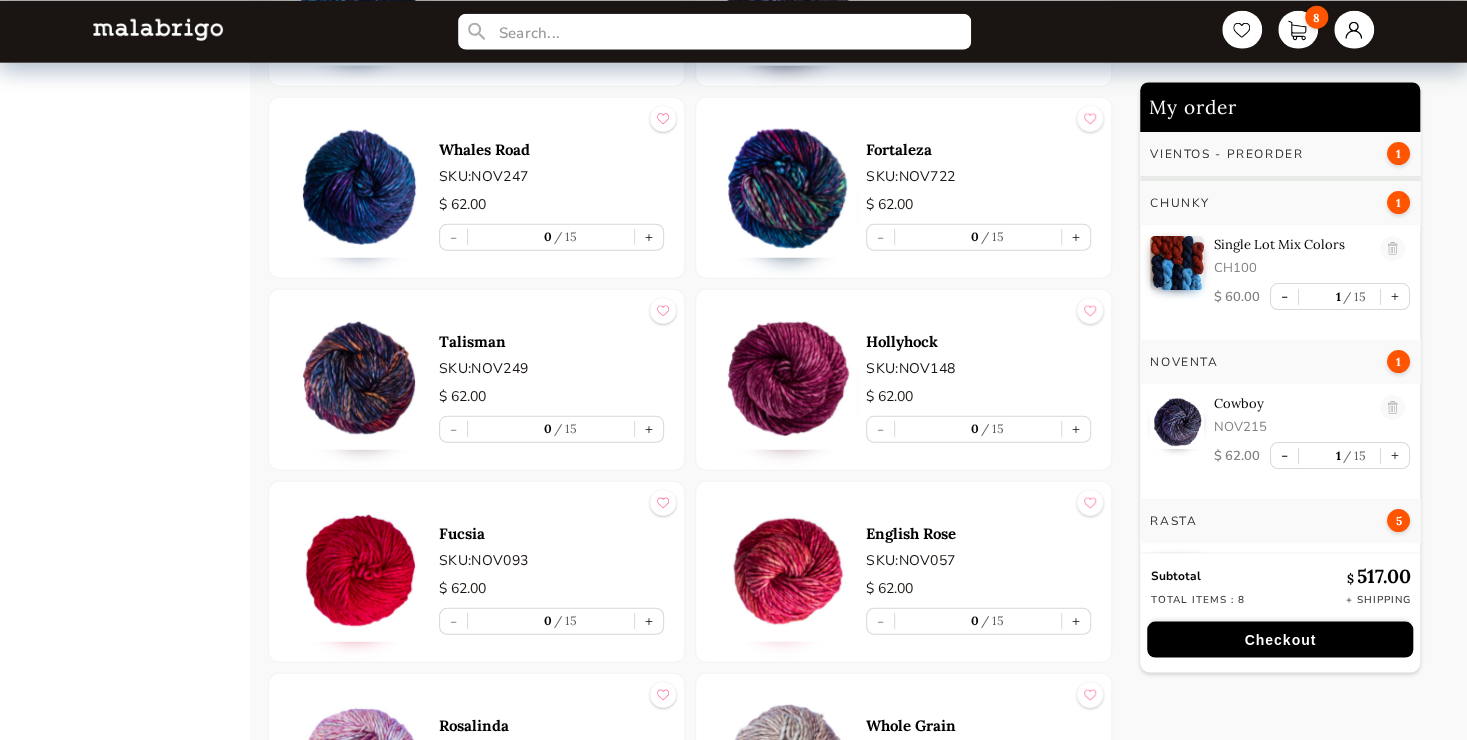 scroll, scrollTop: 3080, scrollLeft: 0, axis: vertical 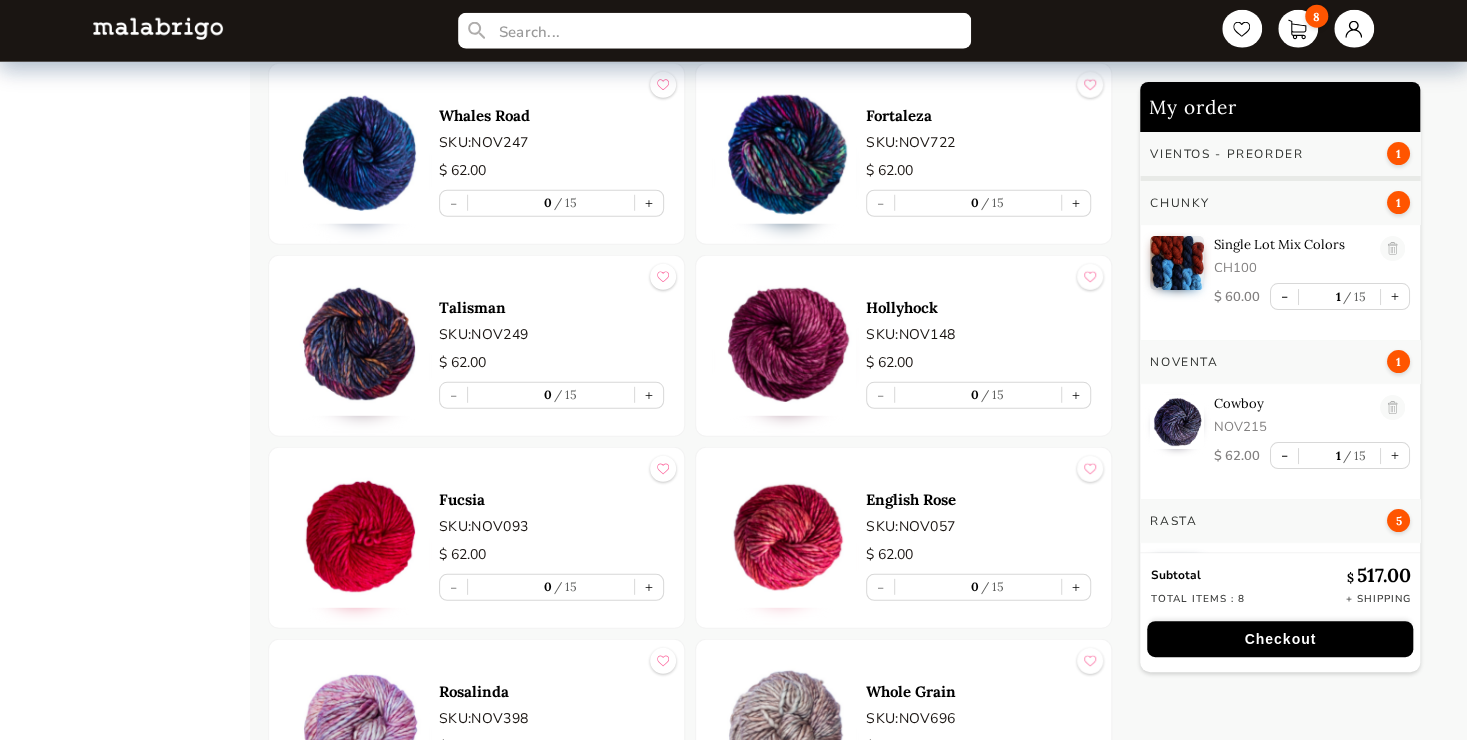 click at bounding box center [359, 346] 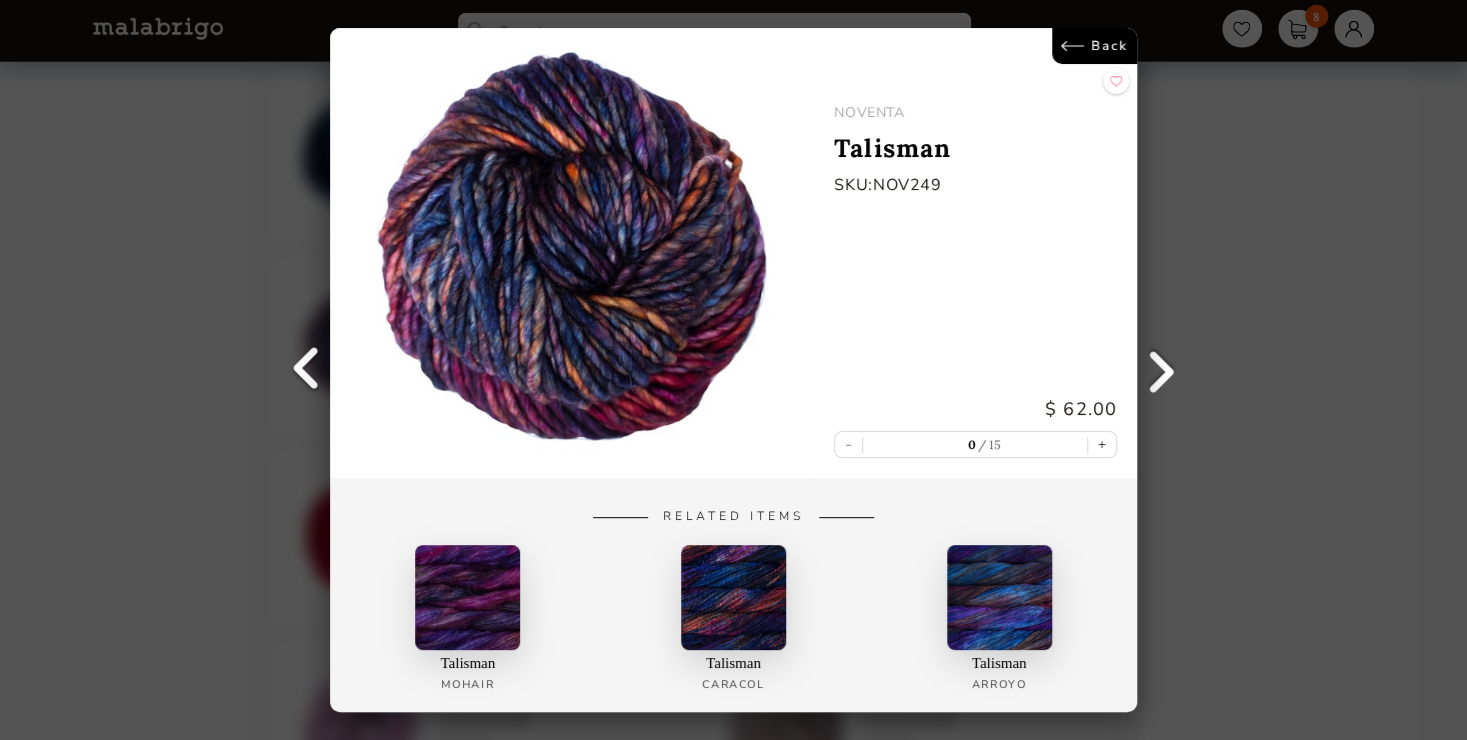 click on "Back" at bounding box center [1094, 46] 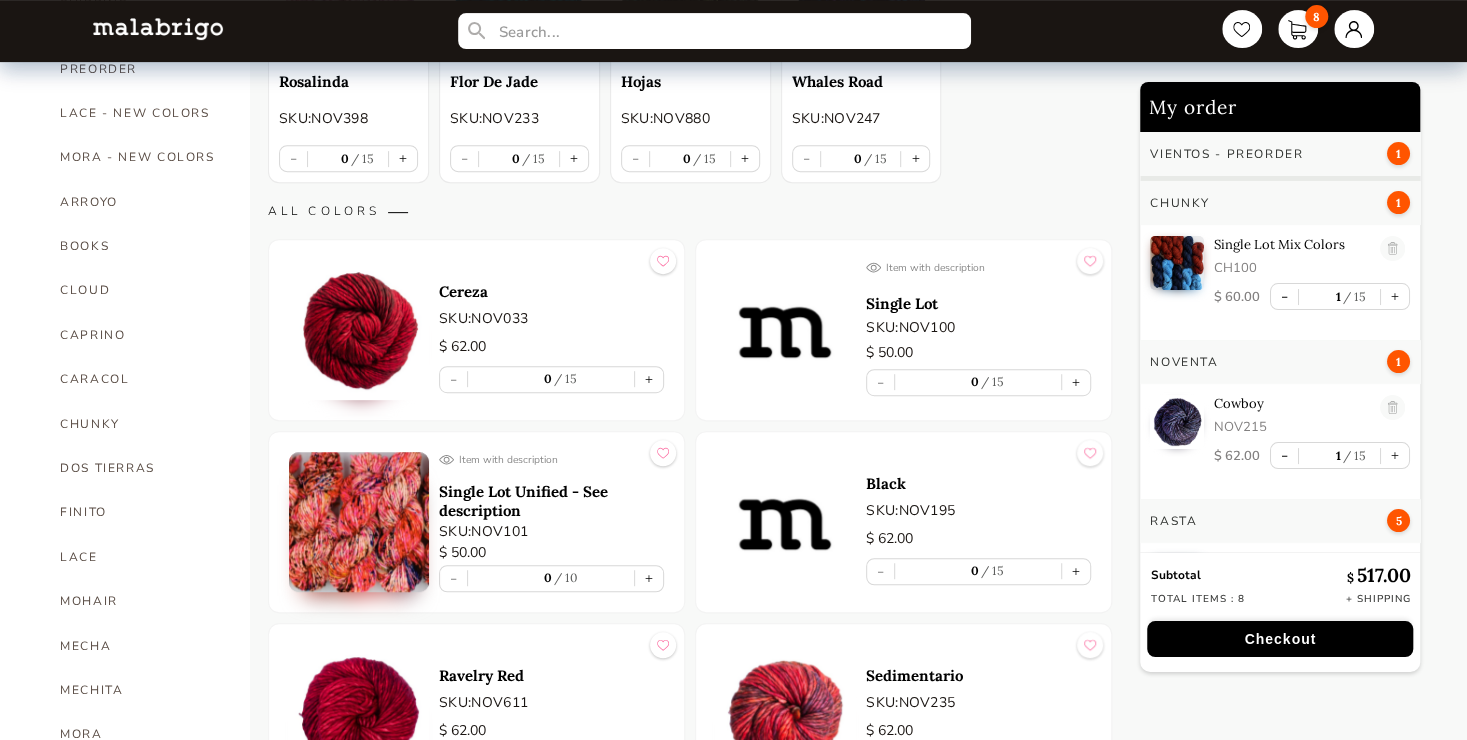 scroll, scrollTop: 440, scrollLeft: 0, axis: vertical 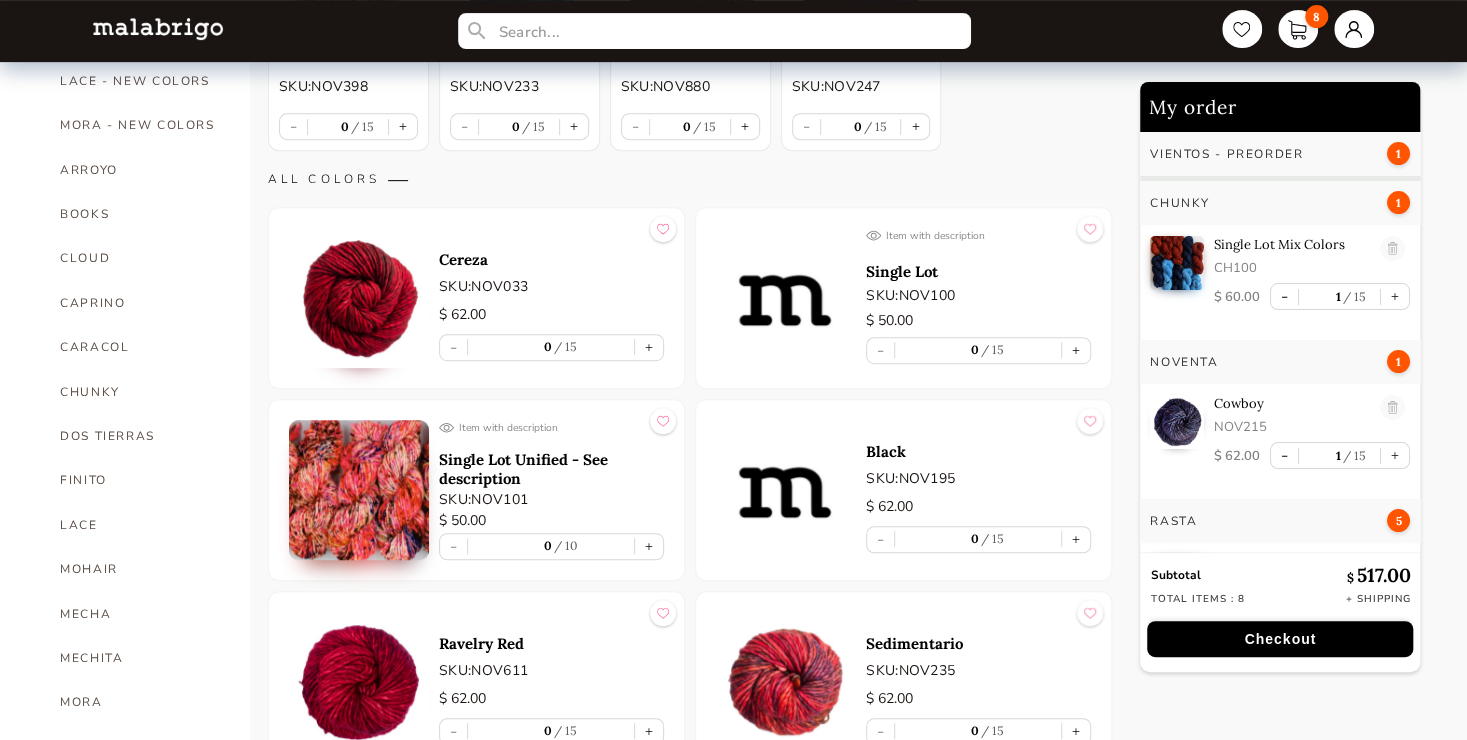 click at bounding box center (786, 298) 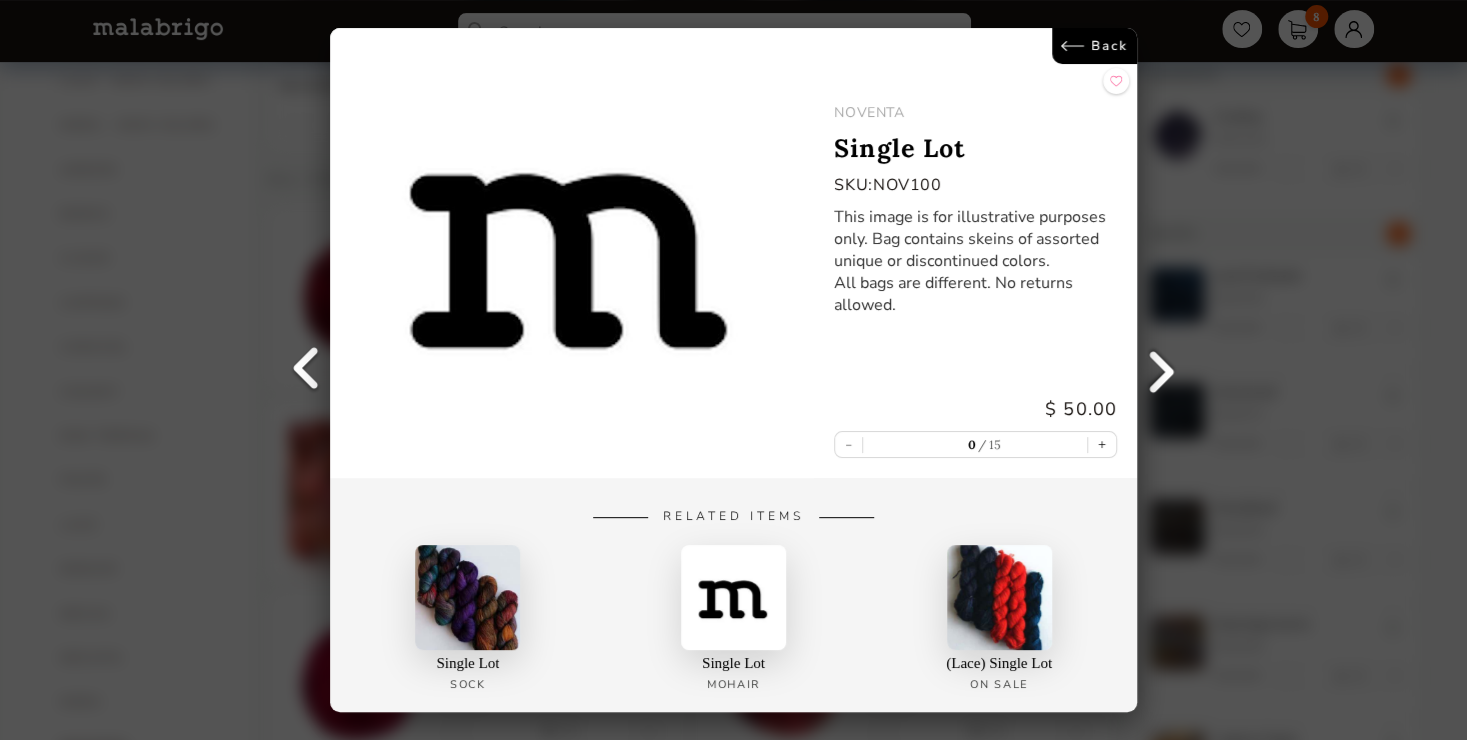 click on "Back" at bounding box center (1094, 46) 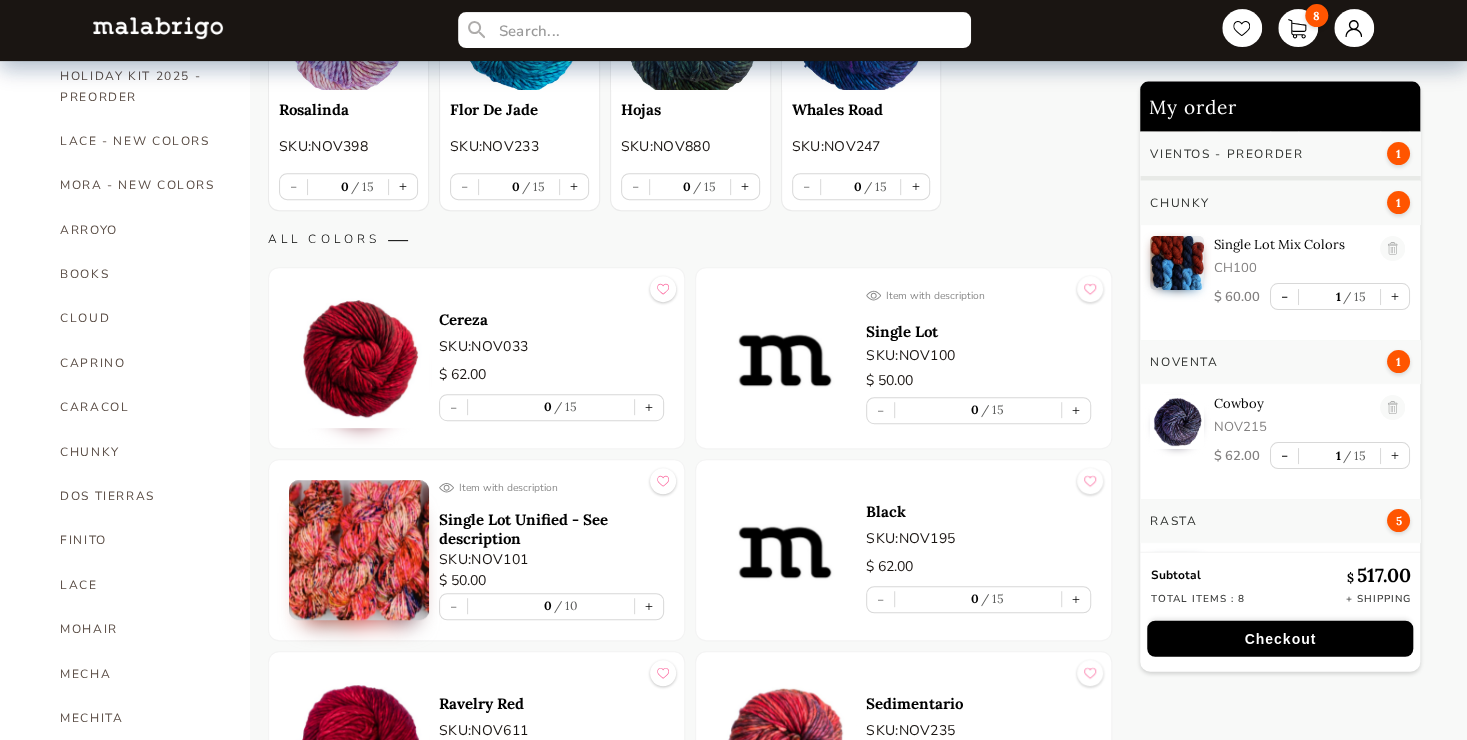 scroll, scrollTop: 261, scrollLeft: 0, axis: vertical 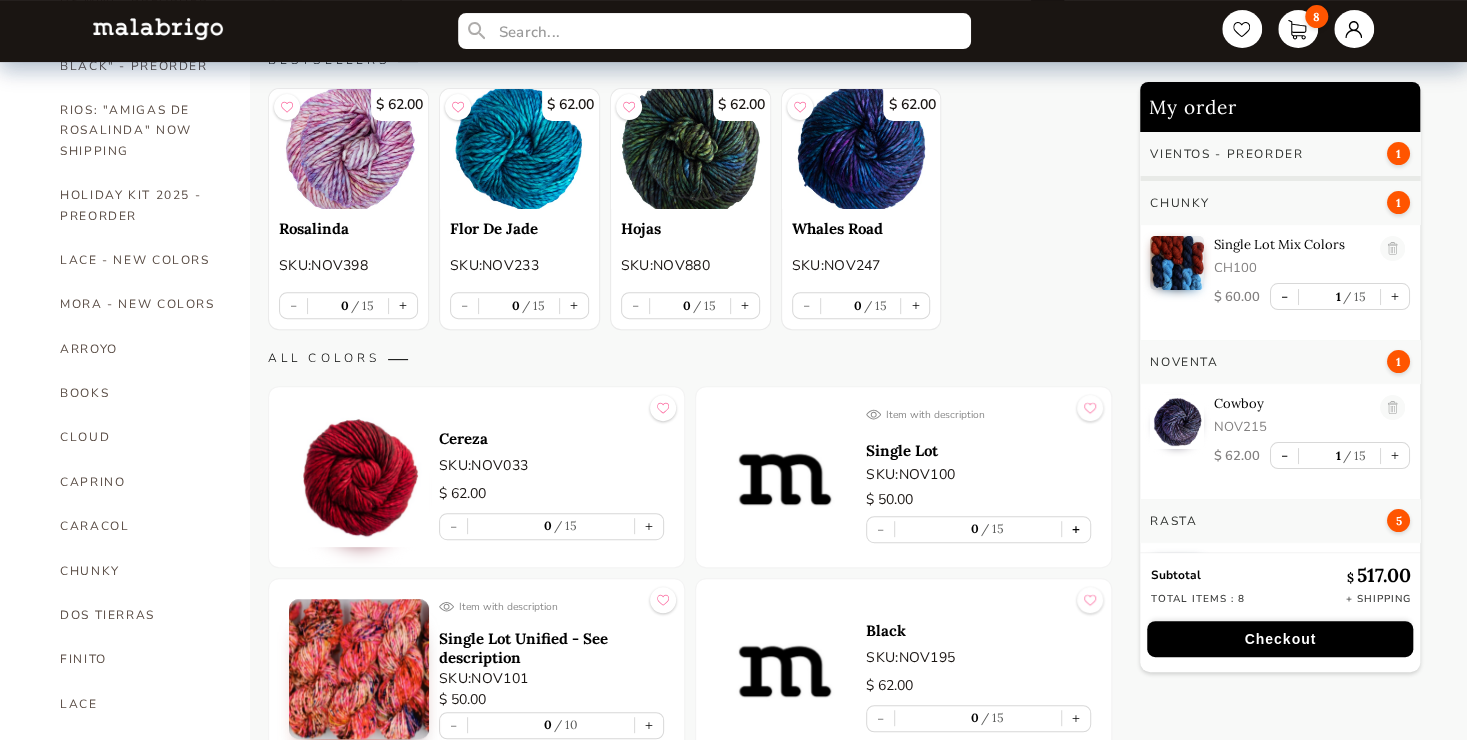 click on "+" at bounding box center [1076, 529] 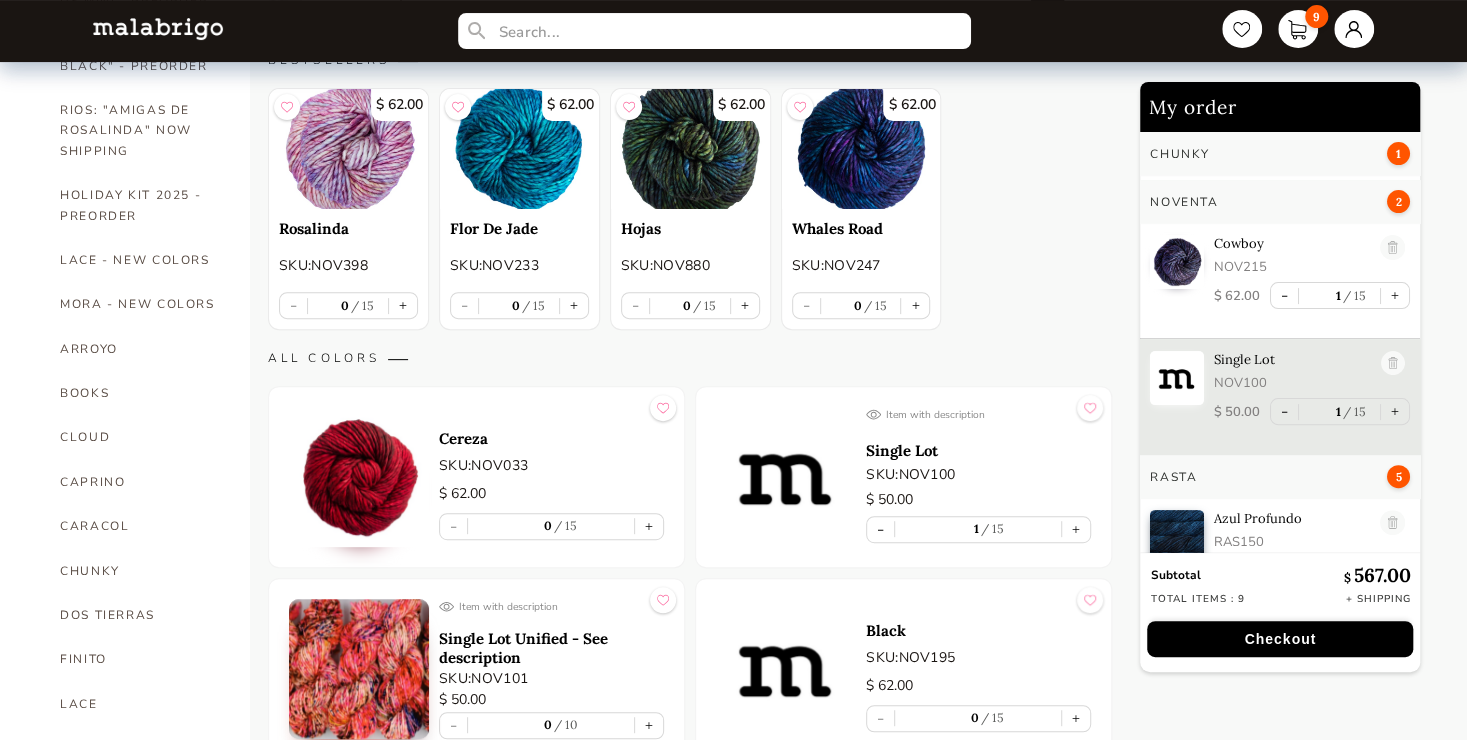 scroll, scrollTop: 0, scrollLeft: 0, axis: both 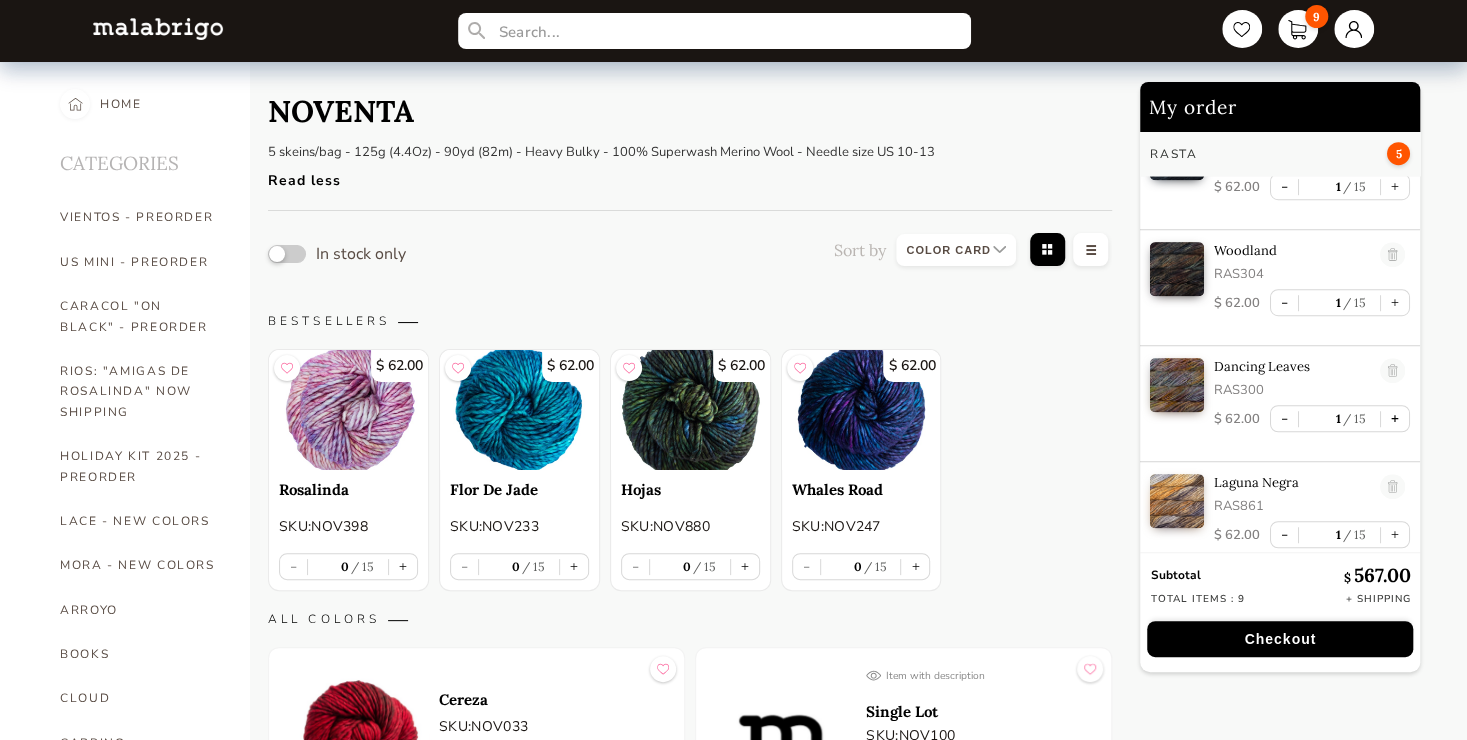 click on "+" at bounding box center (1395, 418) 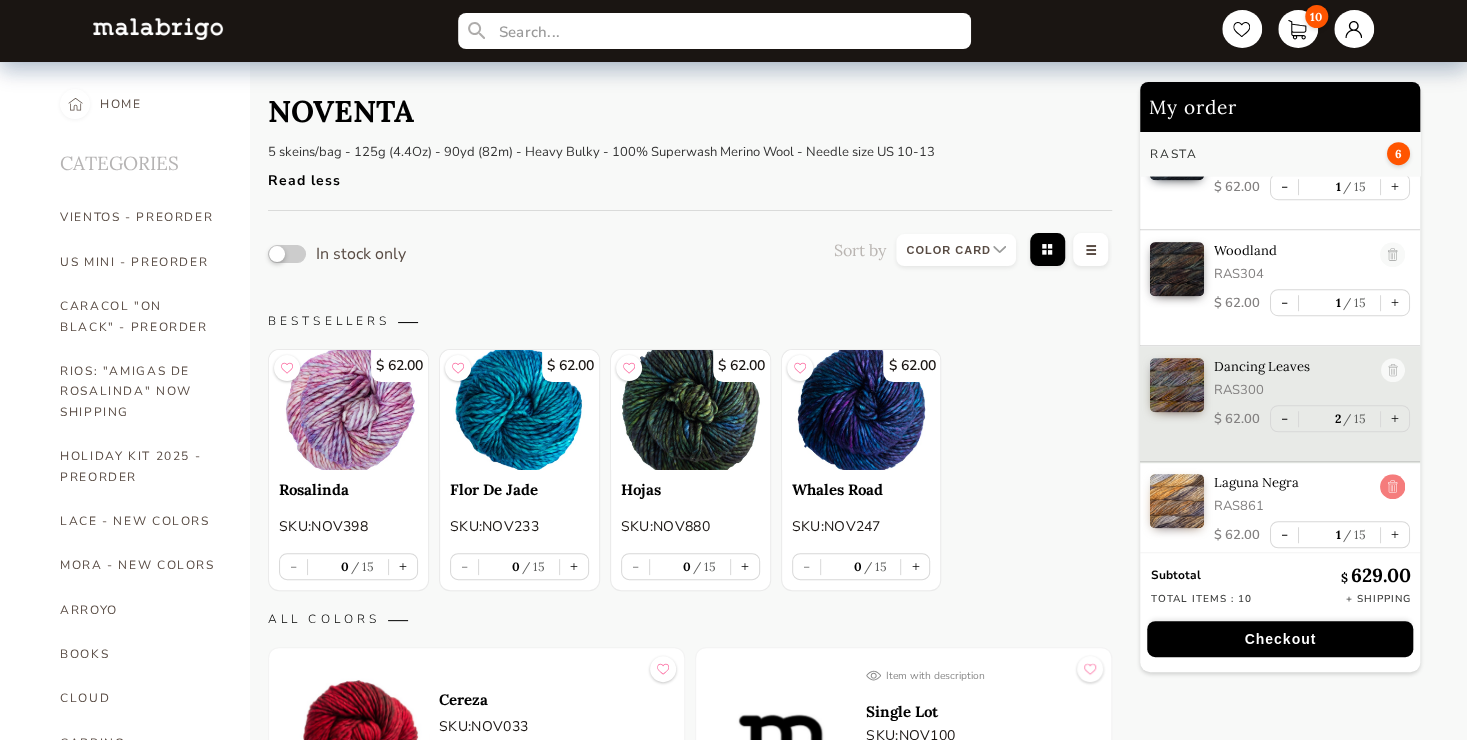 click at bounding box center [1393, 487] 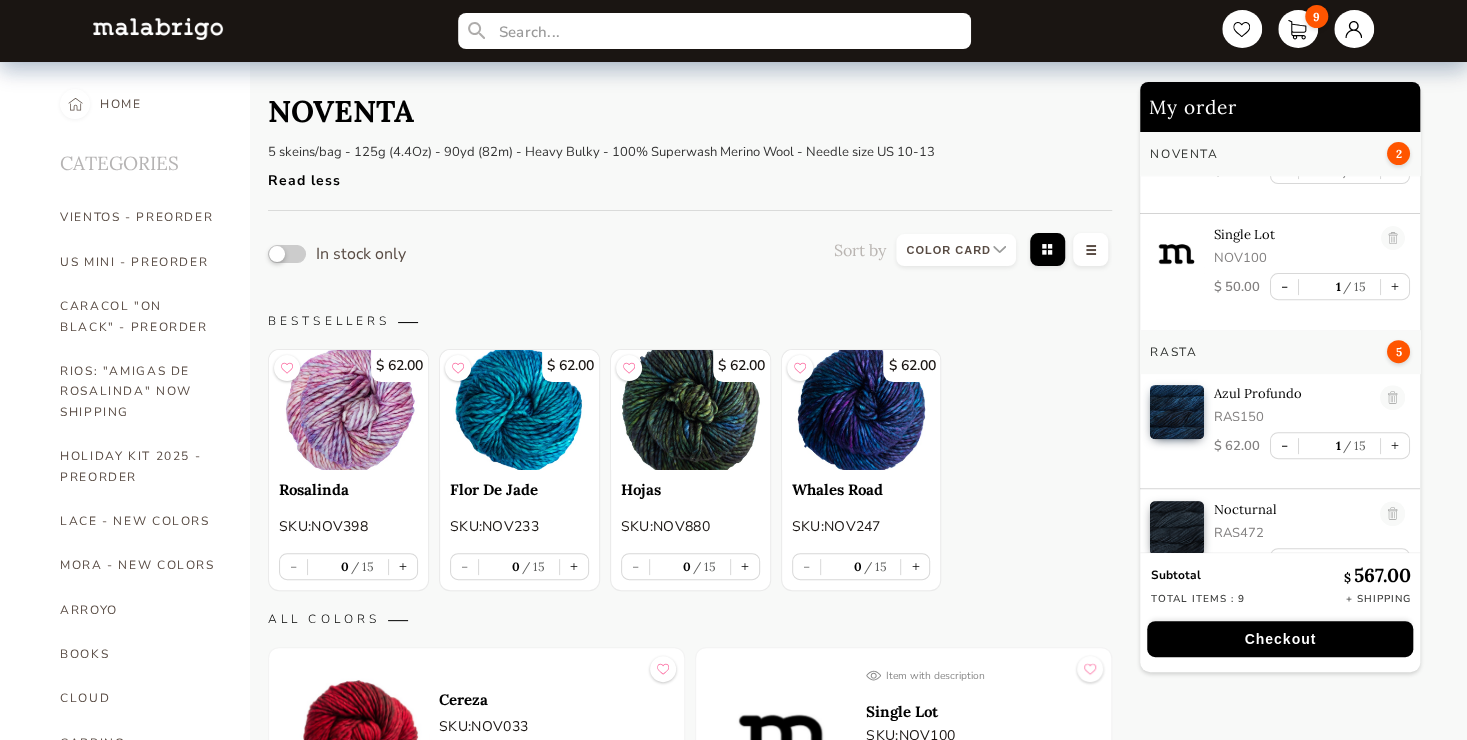 scroll, scrollTop: 285, scrollLeft: 0, axis: vertical 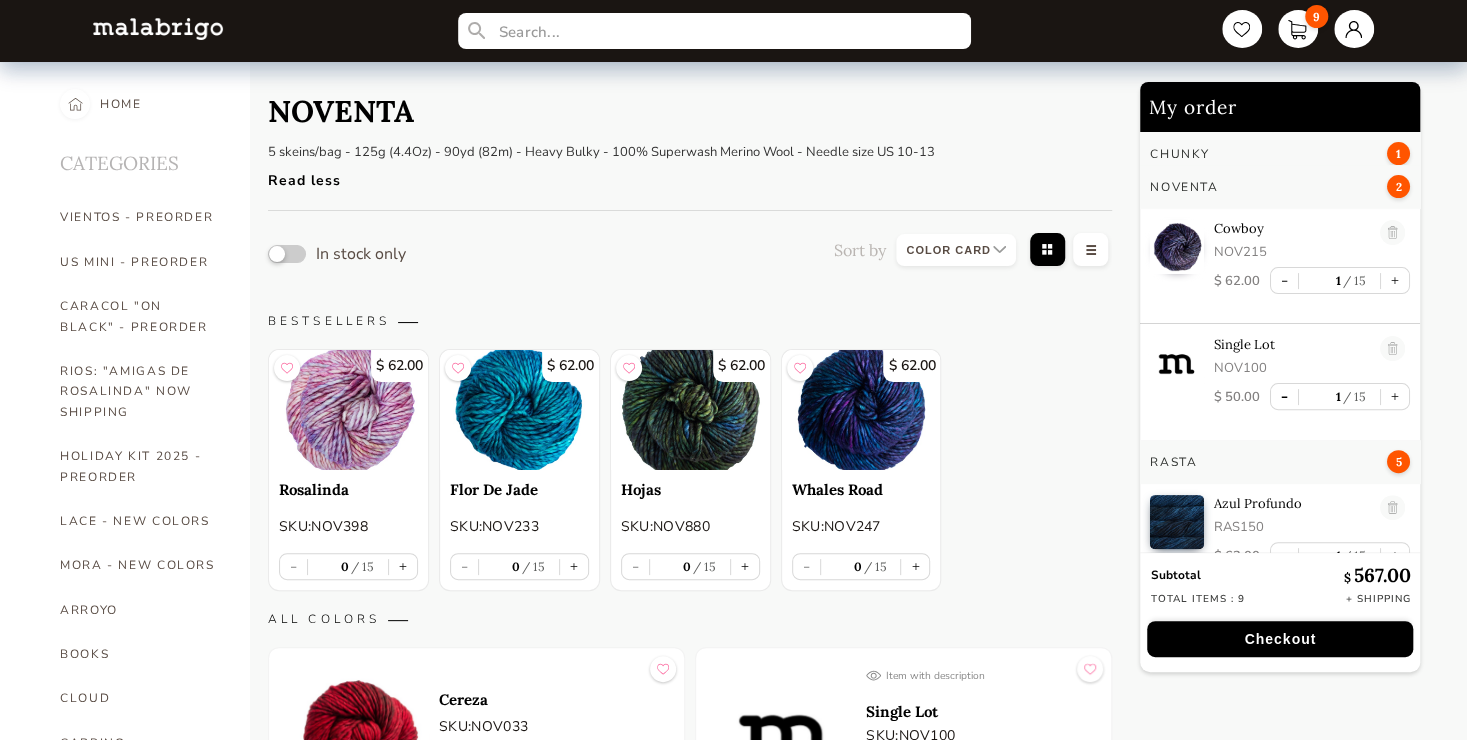 click on "-" at bounding box center [1284, 396] 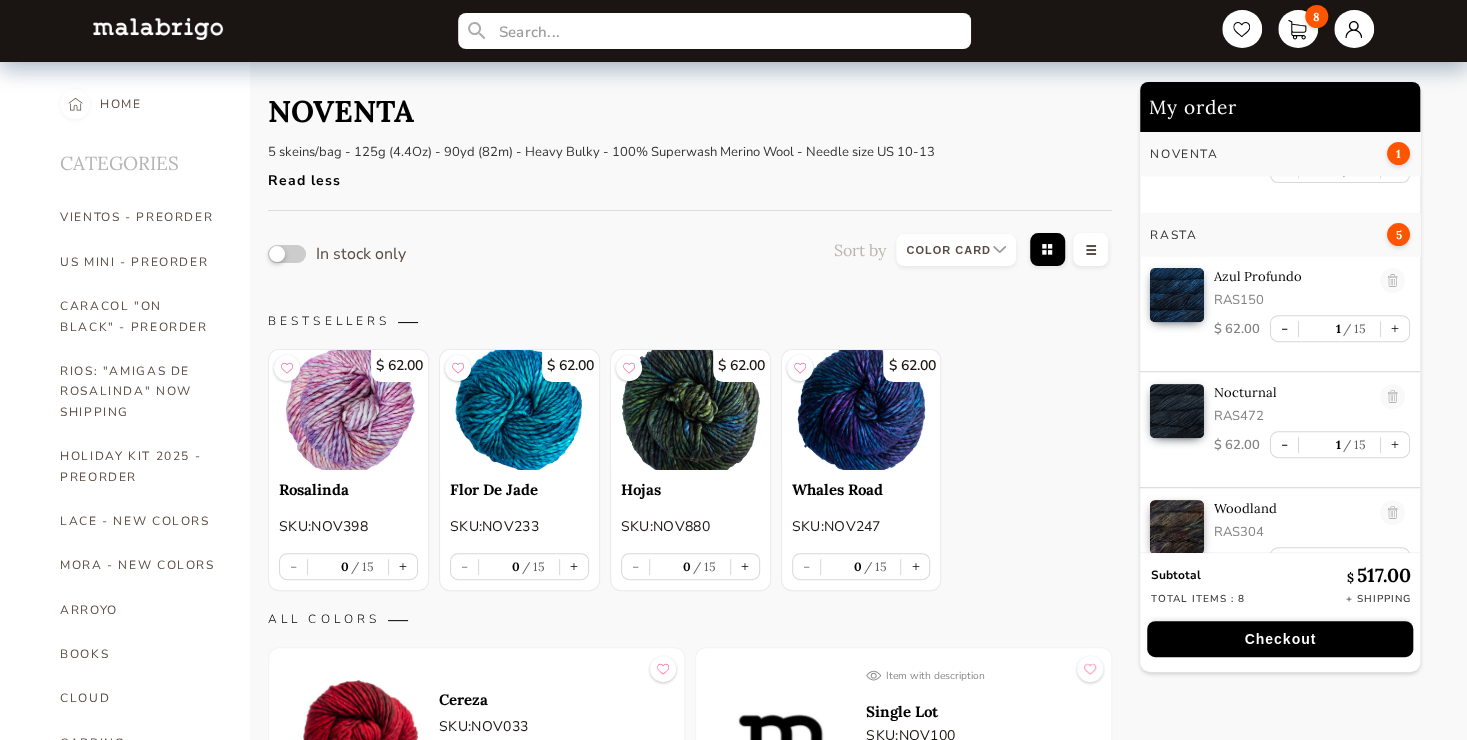 scroll, scrollTop: 388, scrollLeft: 0, axis: vertical 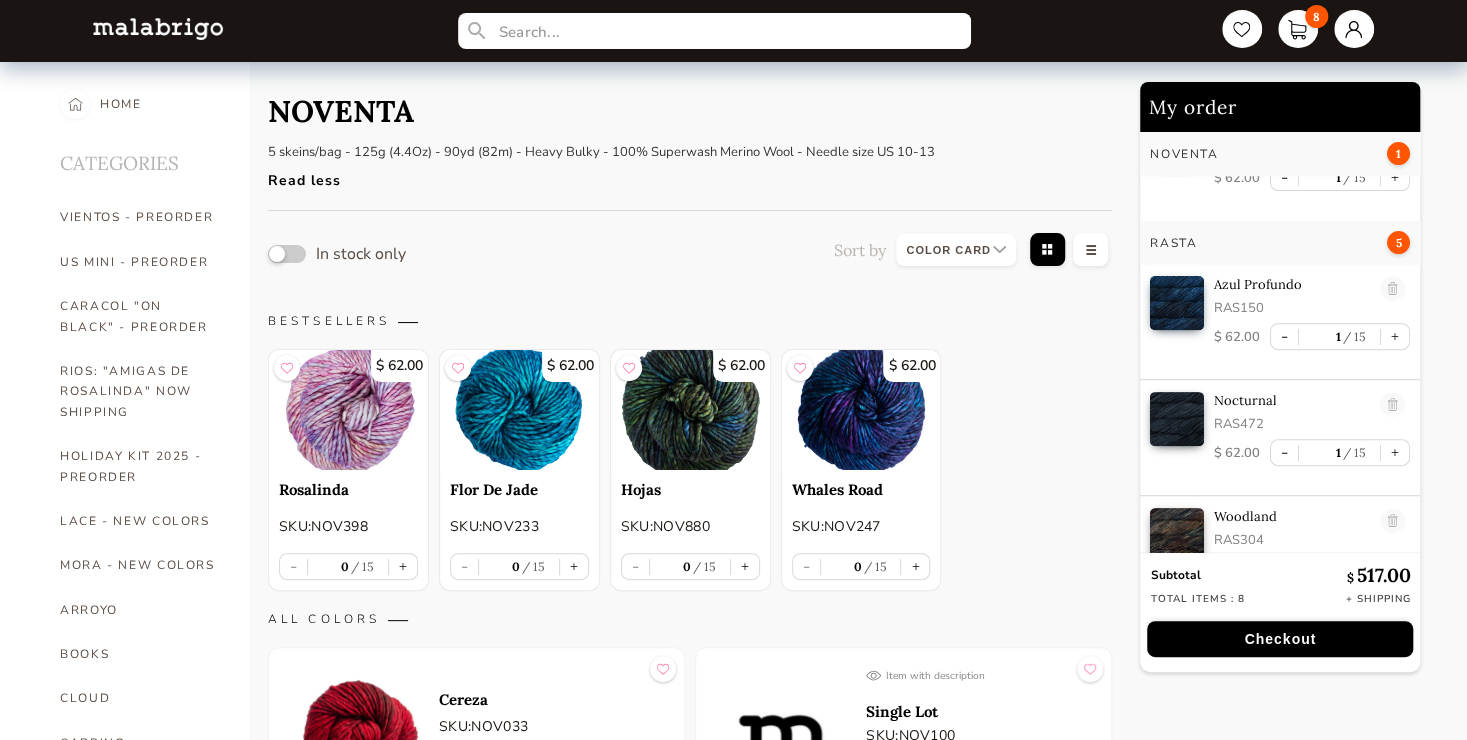 click on "Checkout" at bounding box center [1280, 639] 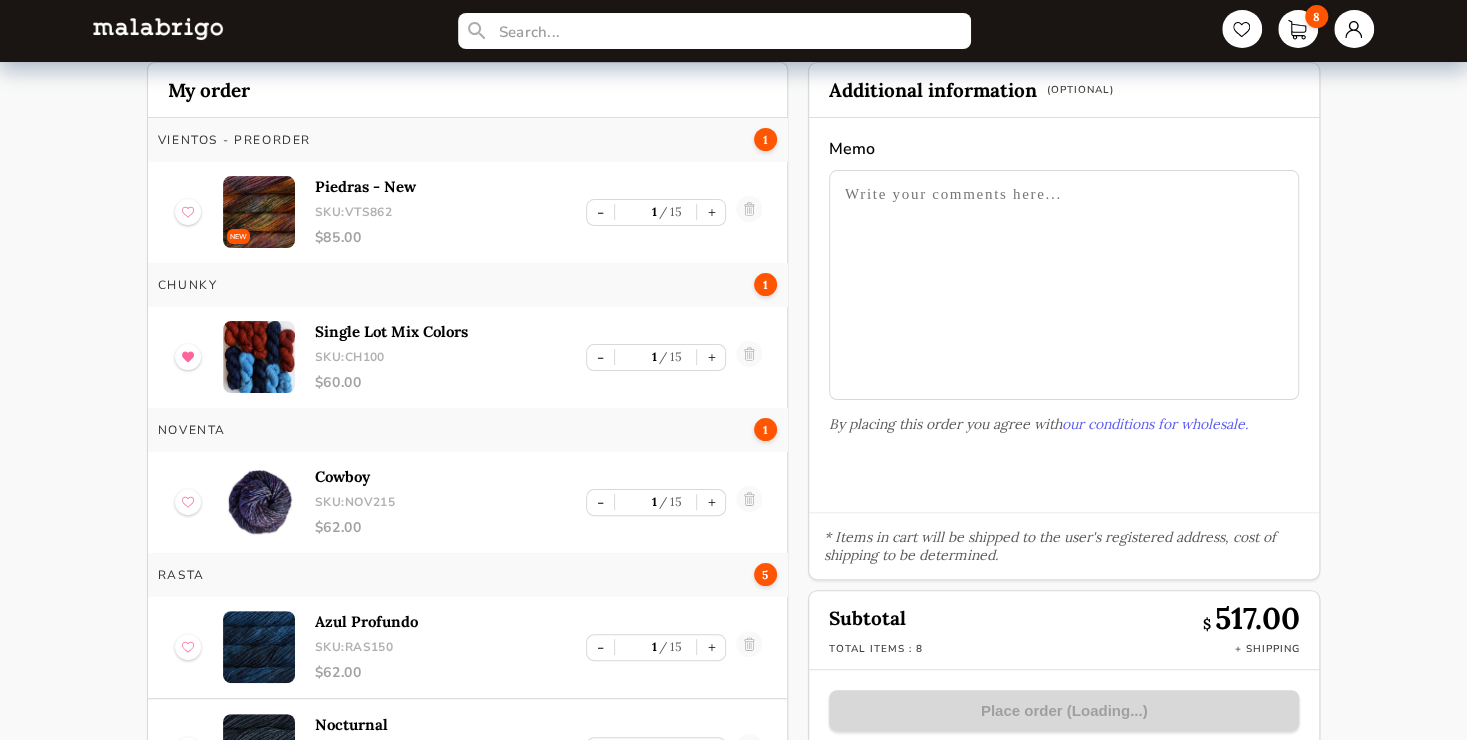 scroll, scrollTop: 79, scrollLeft: 0, axis: vertical 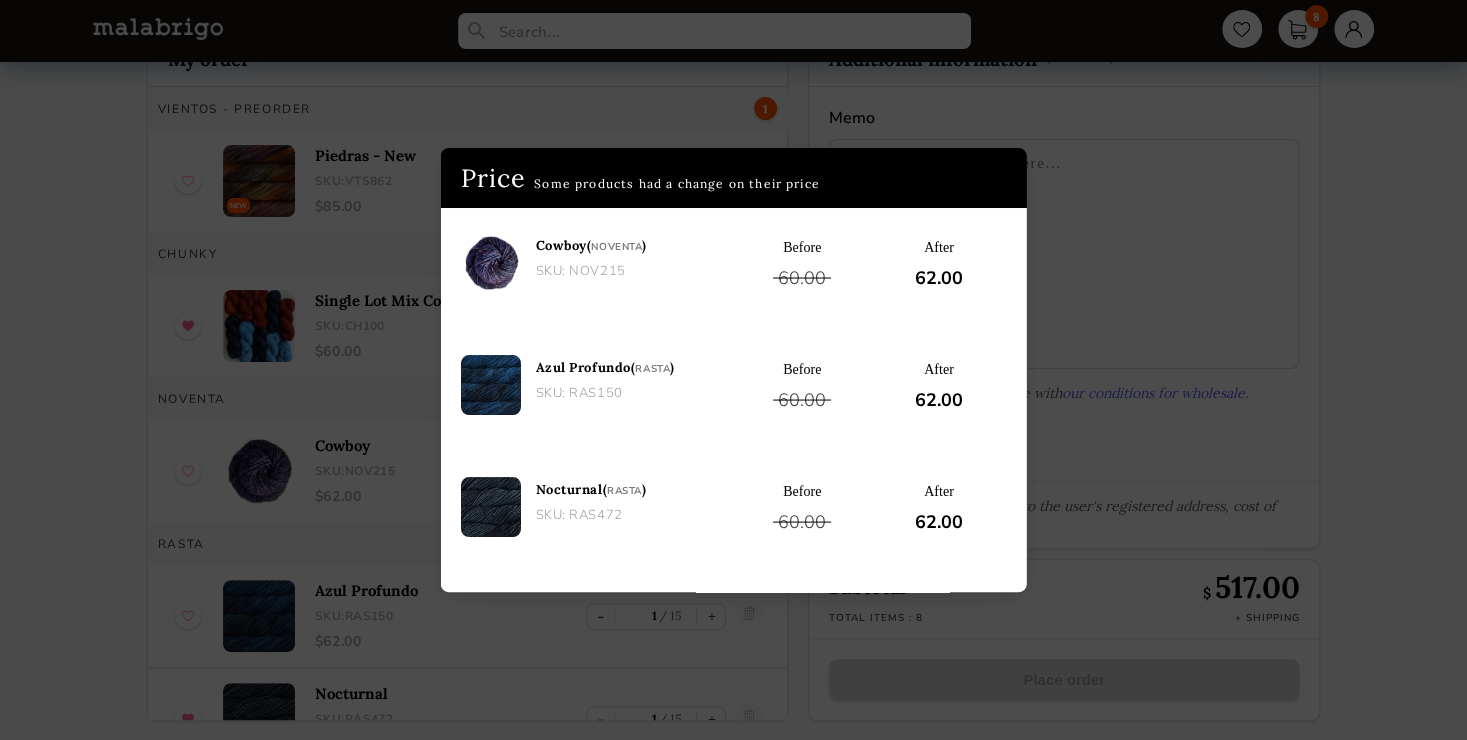 click on "Price Some products had a change on their price Cowboy  ( NOVENTA ) SKU: NOV215 Before  60.00 After  62.00 Azul Profundo  ( Rasta ) SKU: RAS150 Before  60.00 After  62.00 Nocturnal  ( Rasta ) SKU: RAS472 Before  60.00 After  62.00 Woodland  ( Rasta ) SKU: RAS304 Before  60.00 After  62.00 Accept" at bounding box center [733, 370] 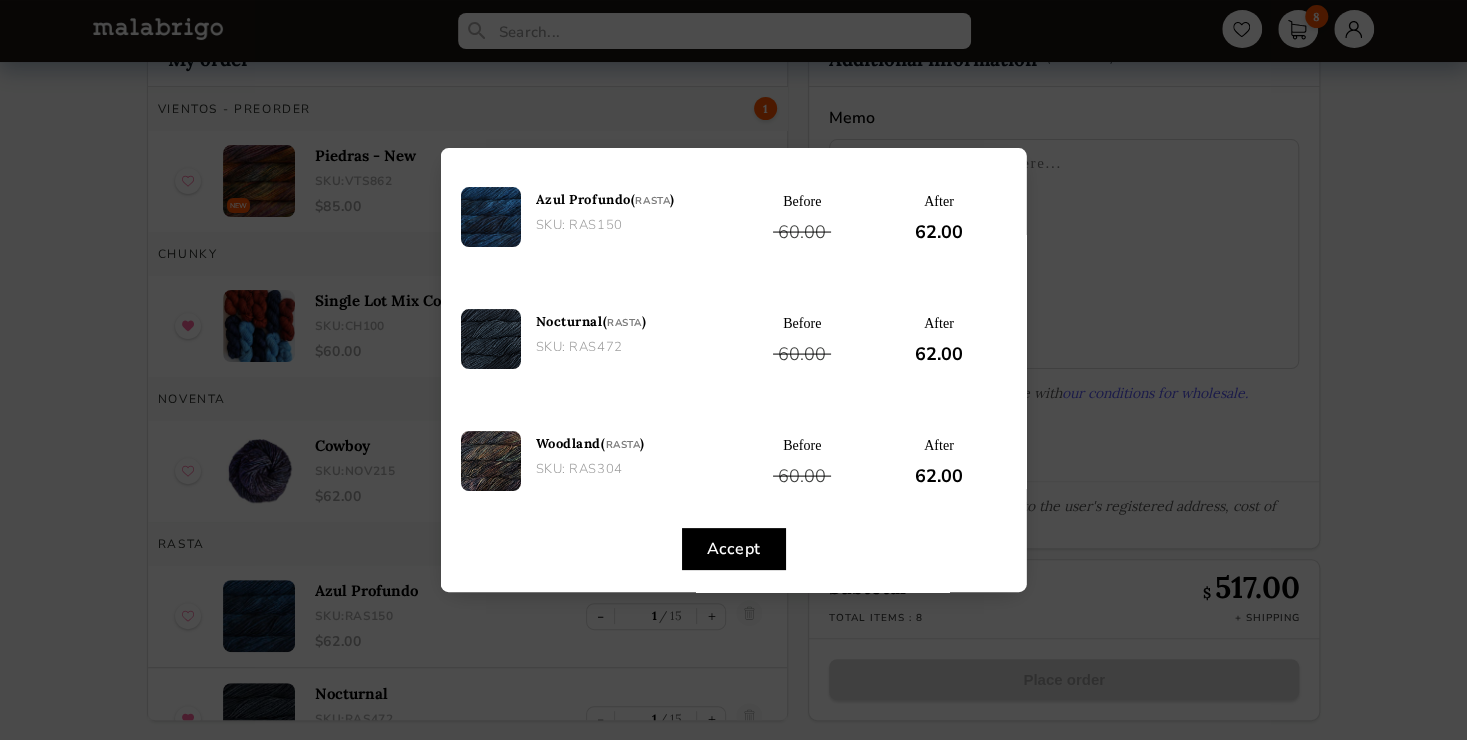 scroll, scrollTop: 171, scrollLeft: 0, axis: vertical 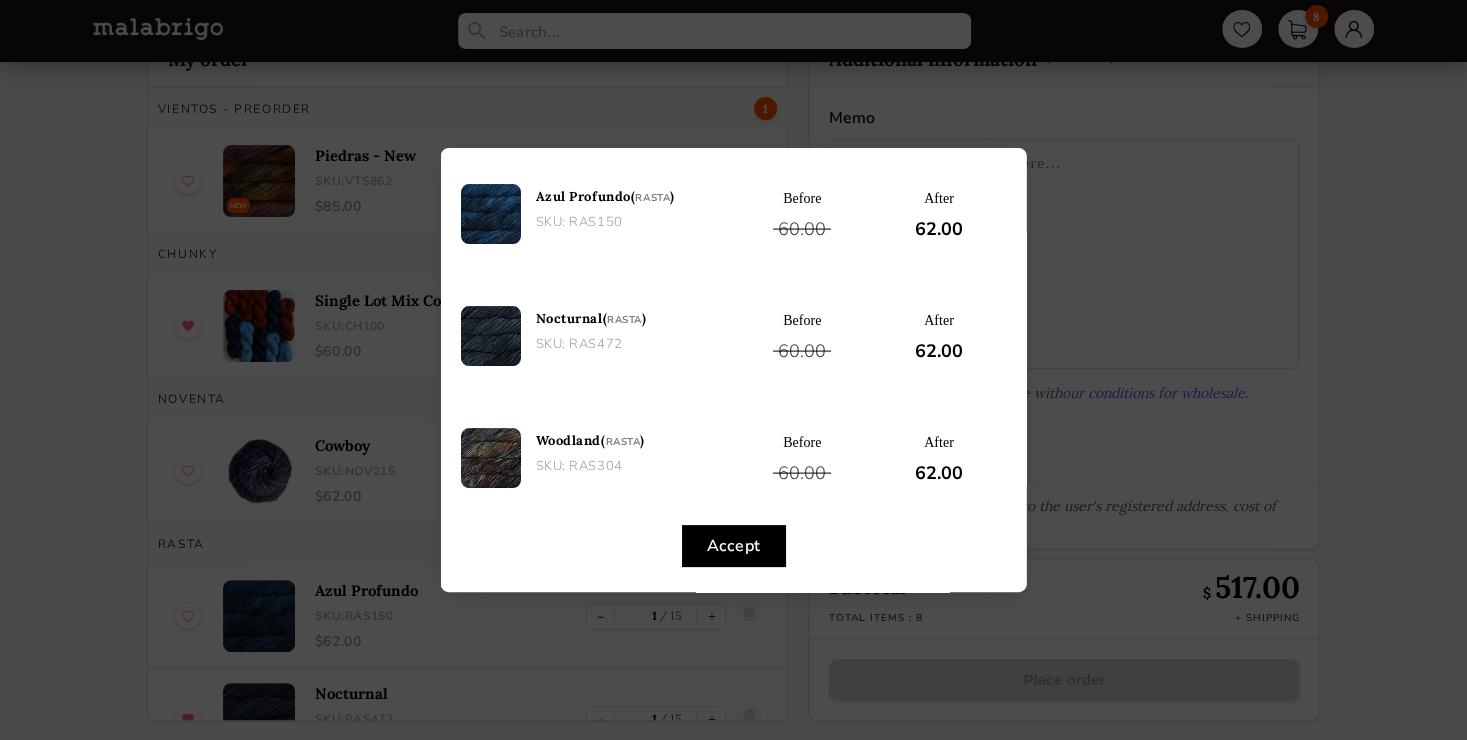 click on "Accept" at bounding box center [733, 546] 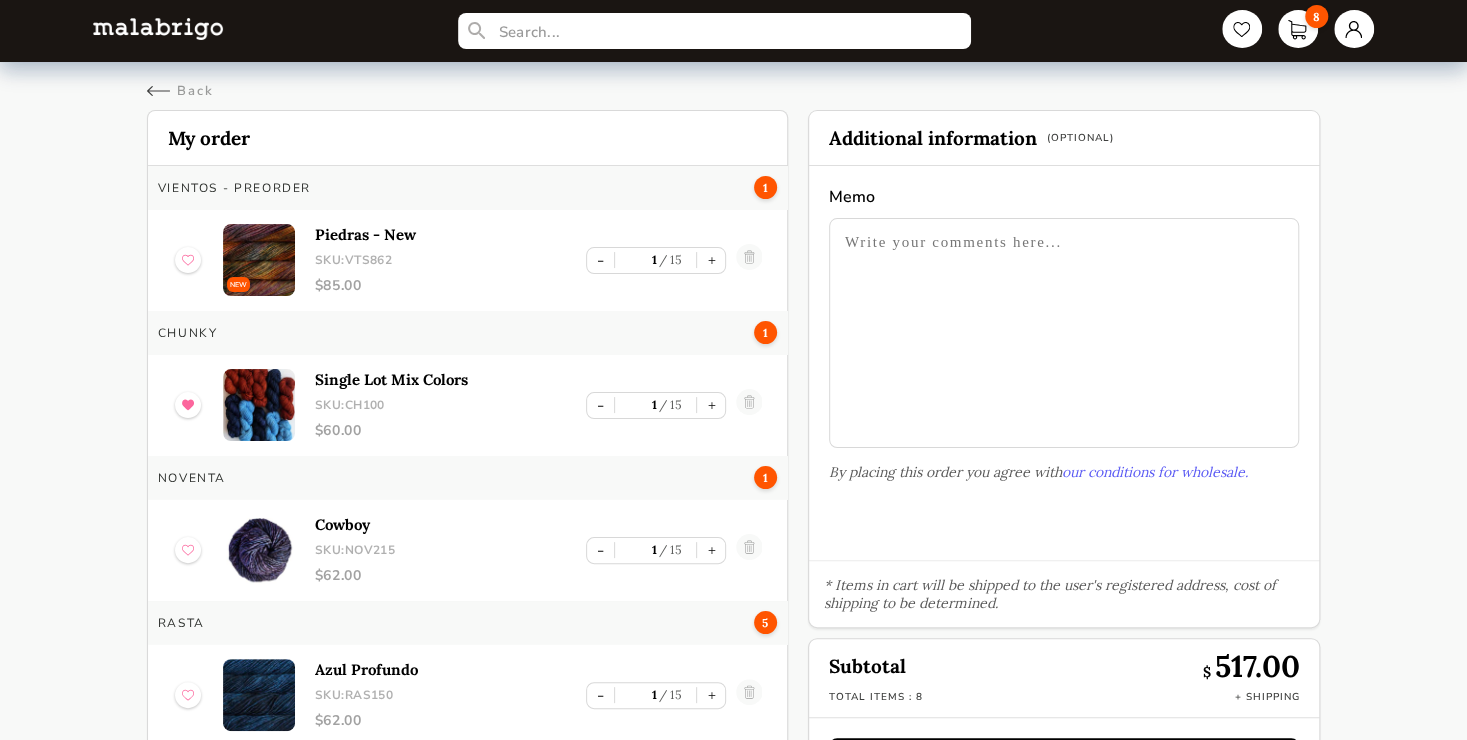 scroll, scrollTop: 79, scrollLeft: 0, axis: vertical 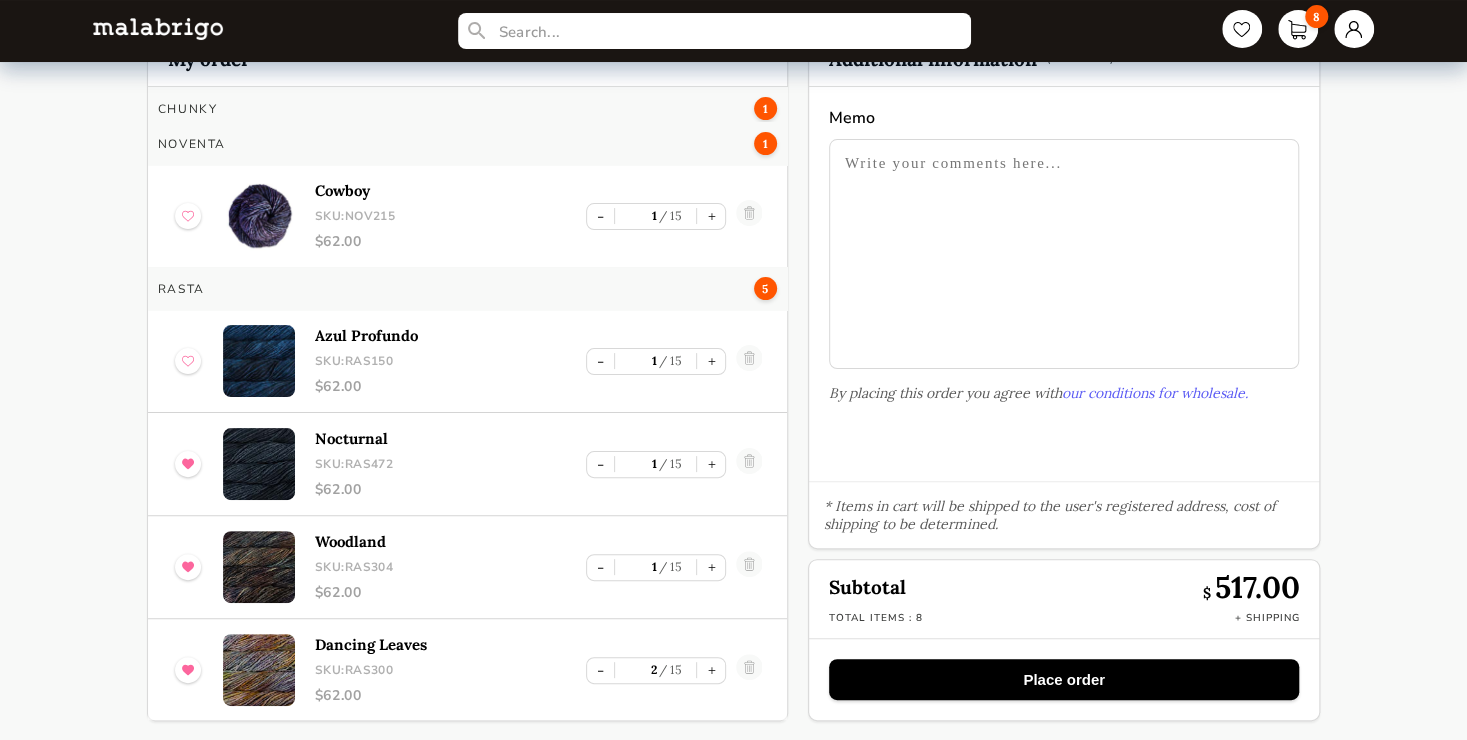 click at bounding box center (188, 361) 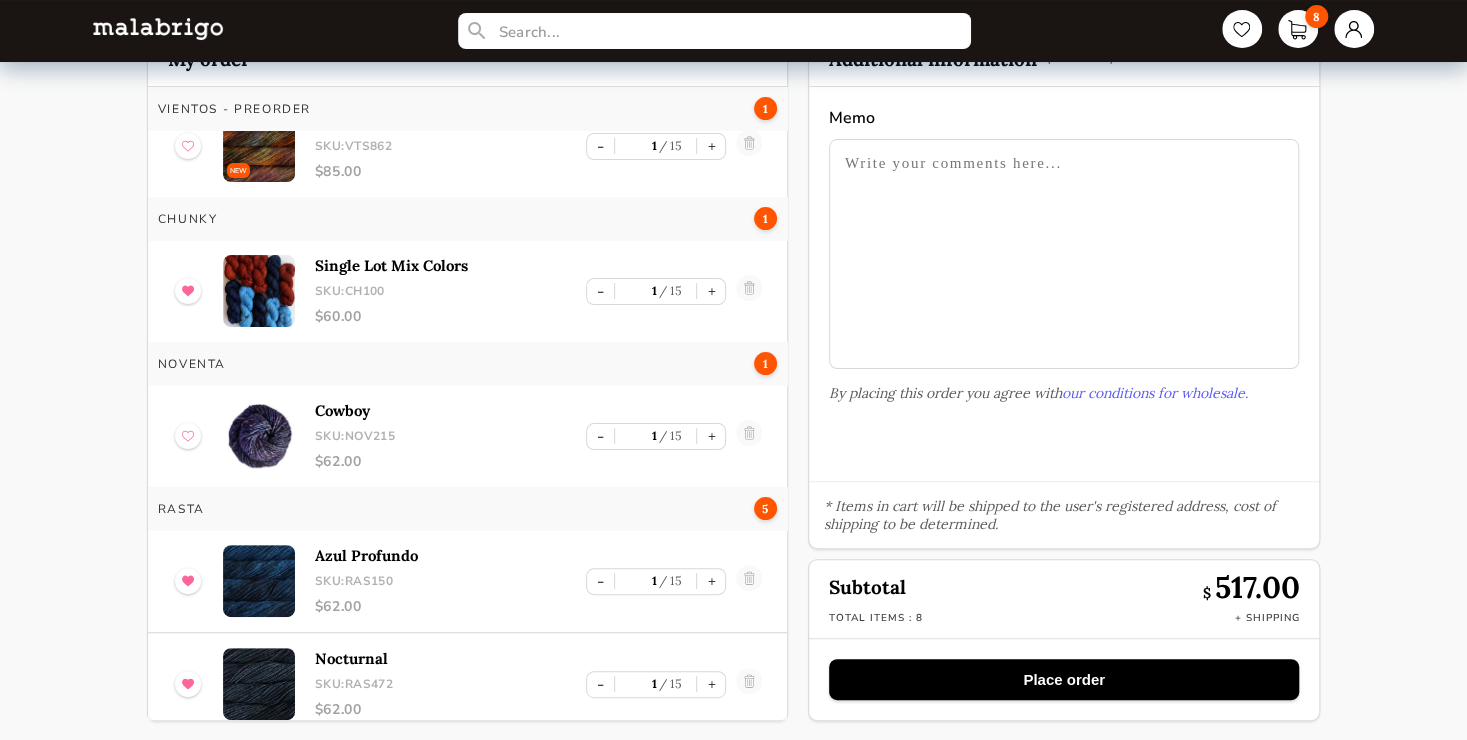 scroll, scrollTop: 0, scrollLeft: 0, axis: both 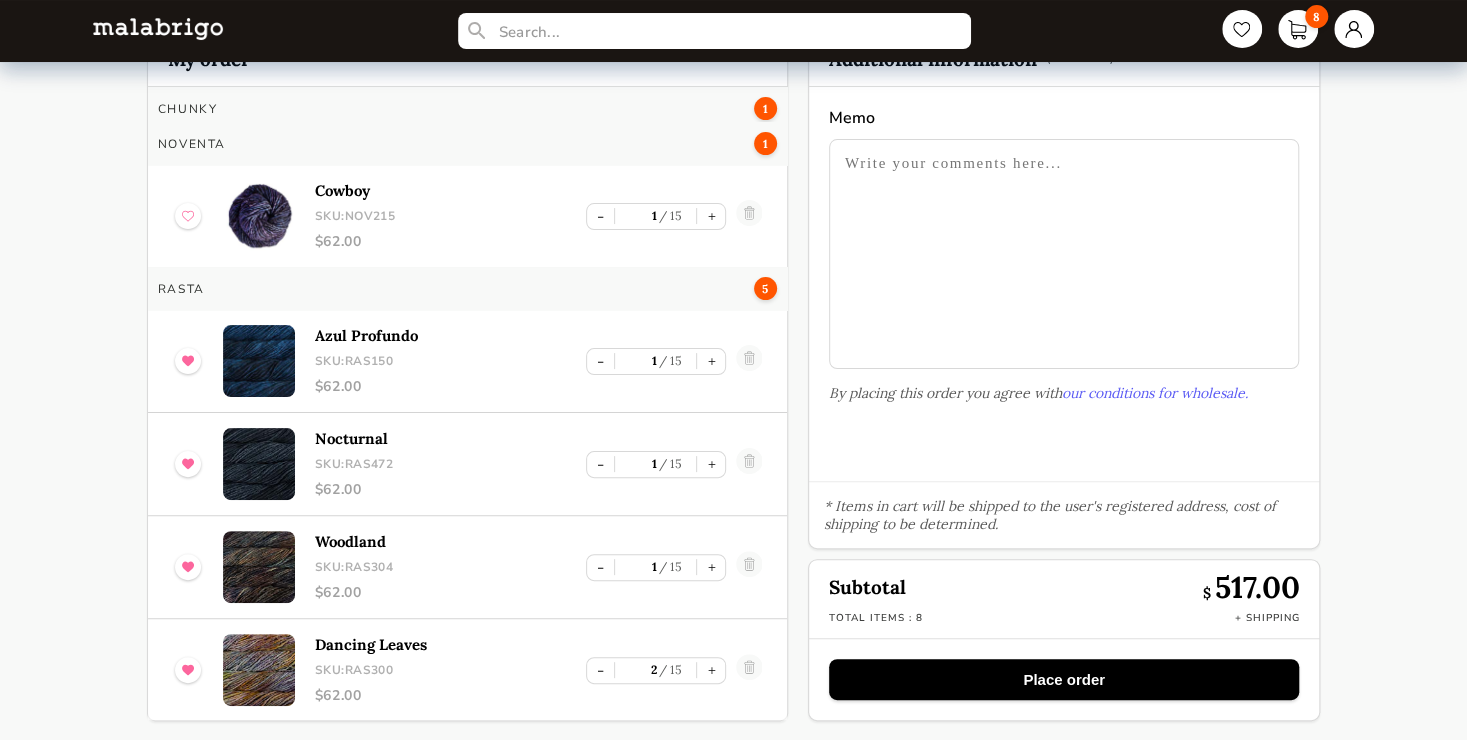 click on "Place order" at bounding box center (1064, 679) 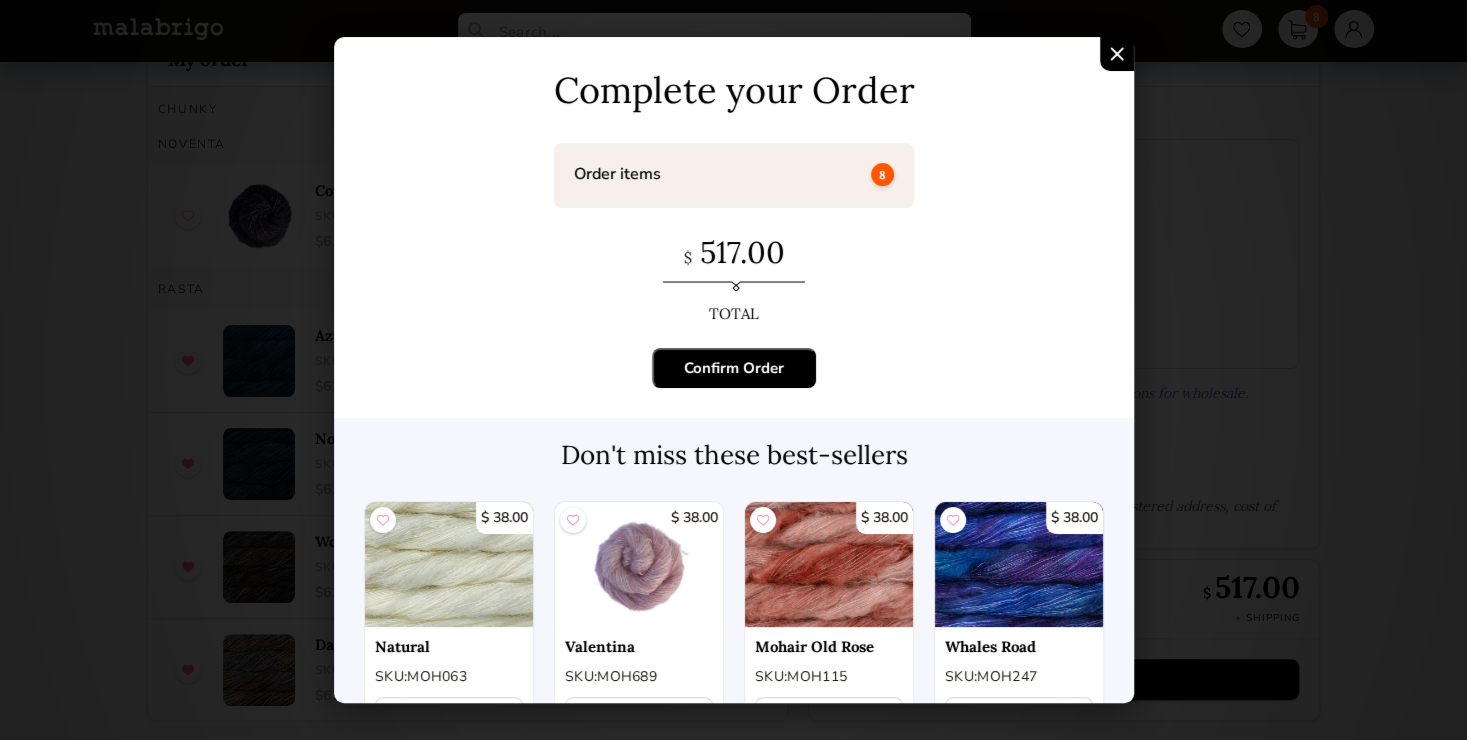 click on "Confirm Order" at bounding box center [734, 368] 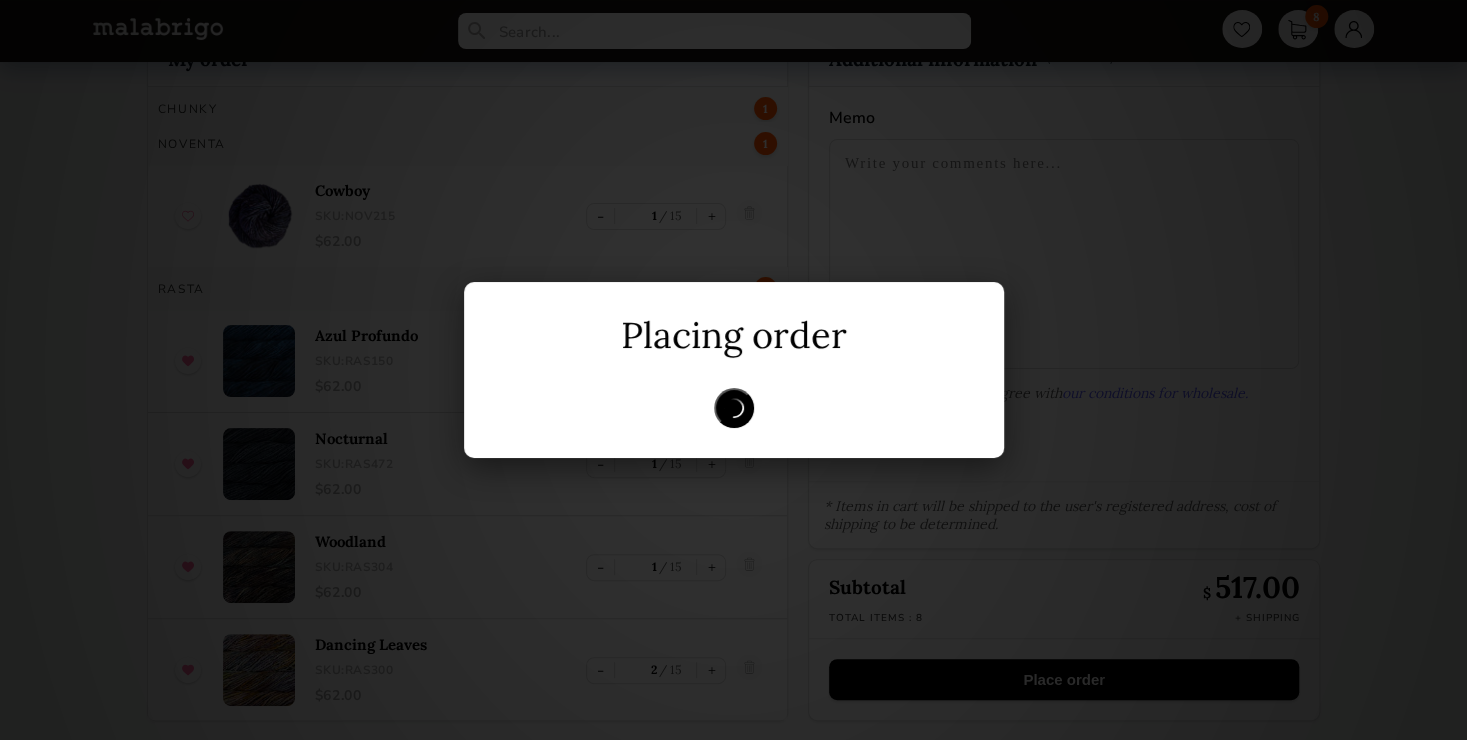 scroll, scrollTop: 0, scrollLeft: 0, axis: both 